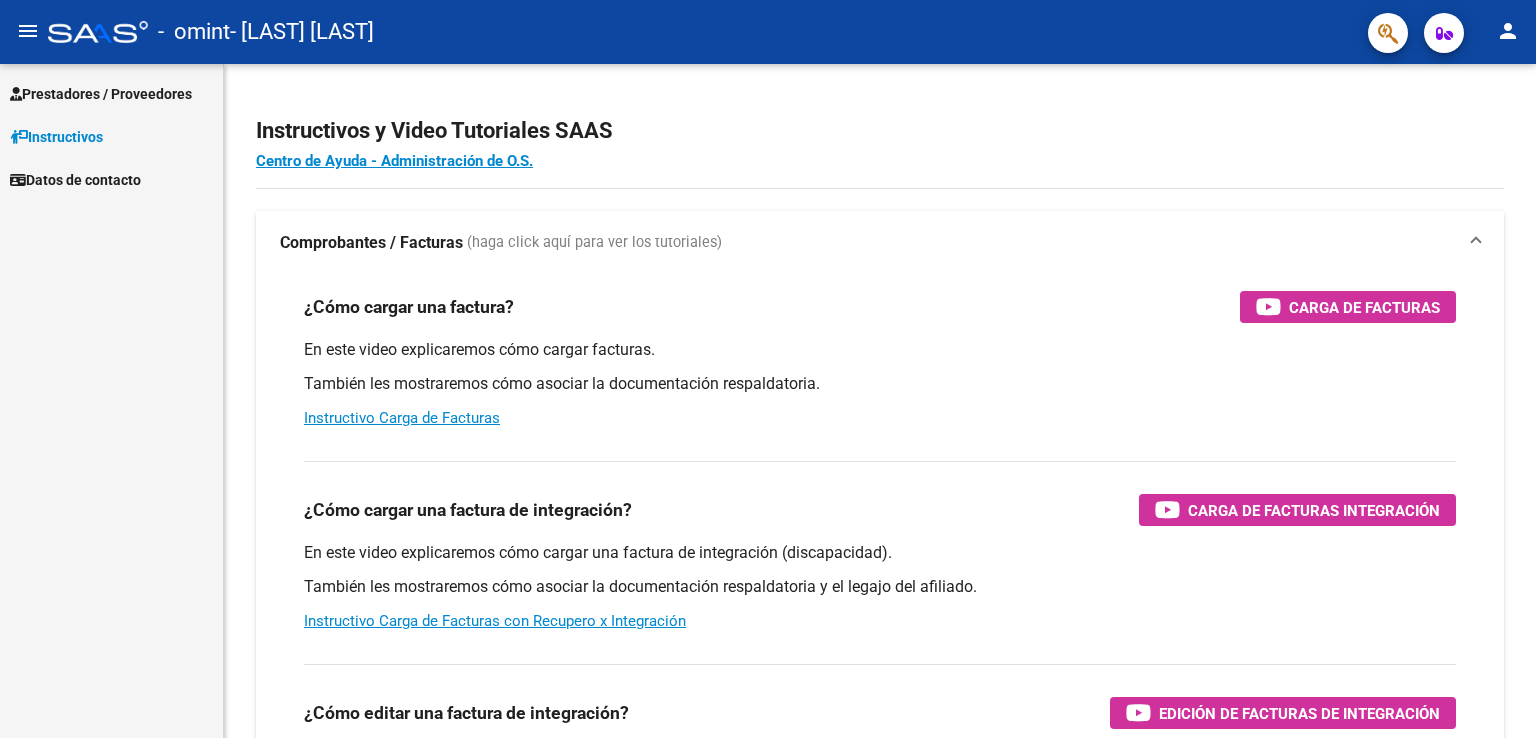 scroll, scrollTop: 0, scrollLeft: 0, axis: both 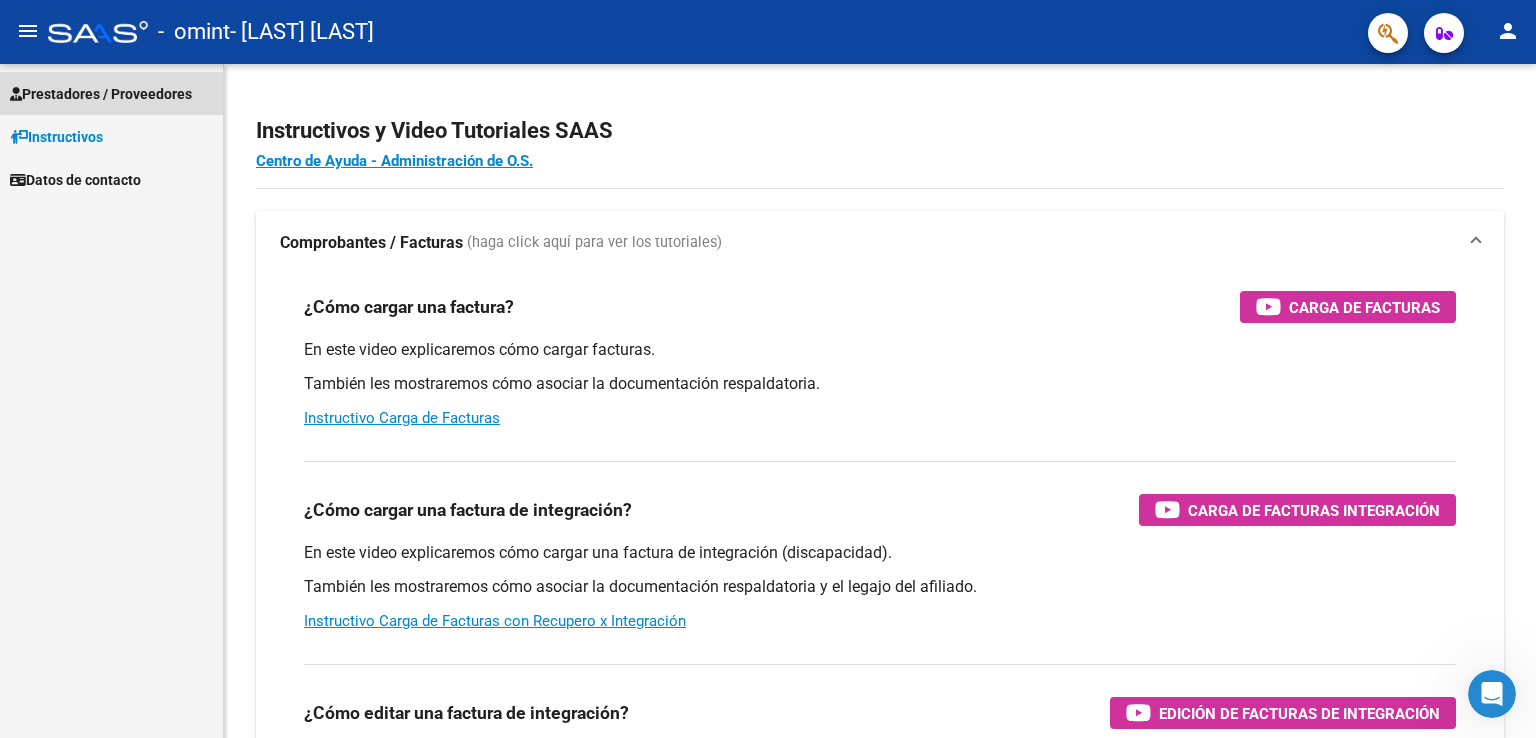 click on "Prestadores / Proveedores" at bounding box center [101, 94] 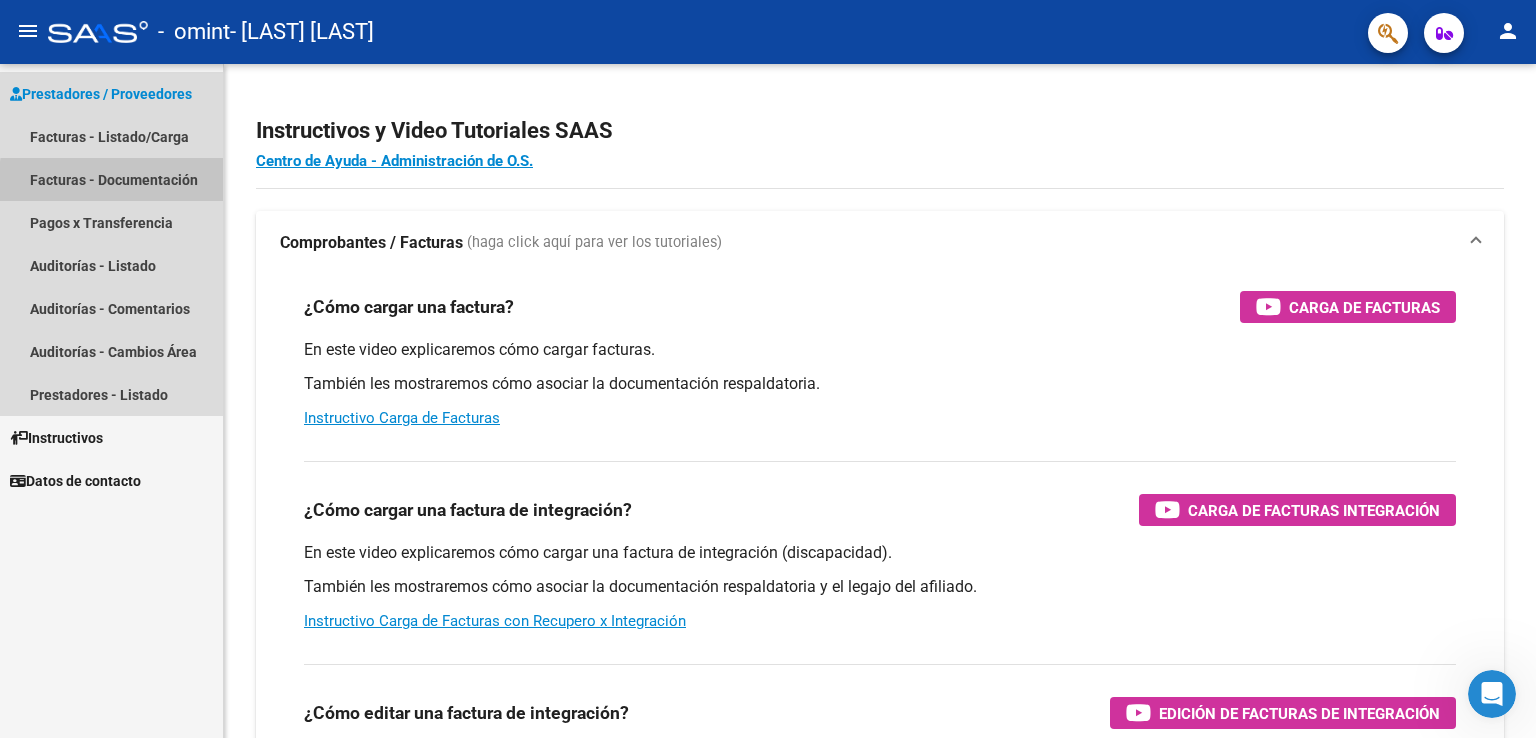 click on "Facturas - Documentación" at bounding box center [111, 179] 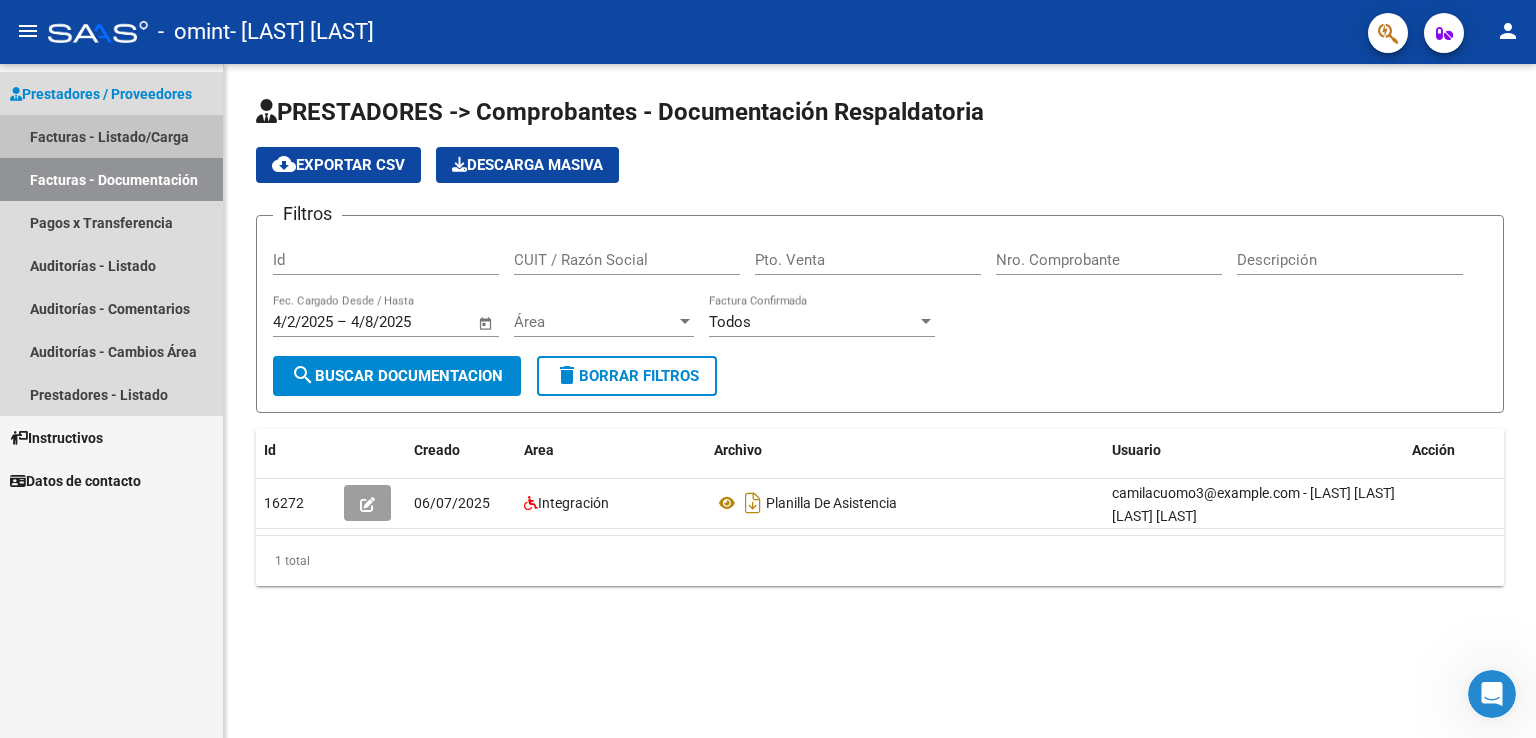 click on "Facturas - Listado/Carga" at bounding box center (111, 136) 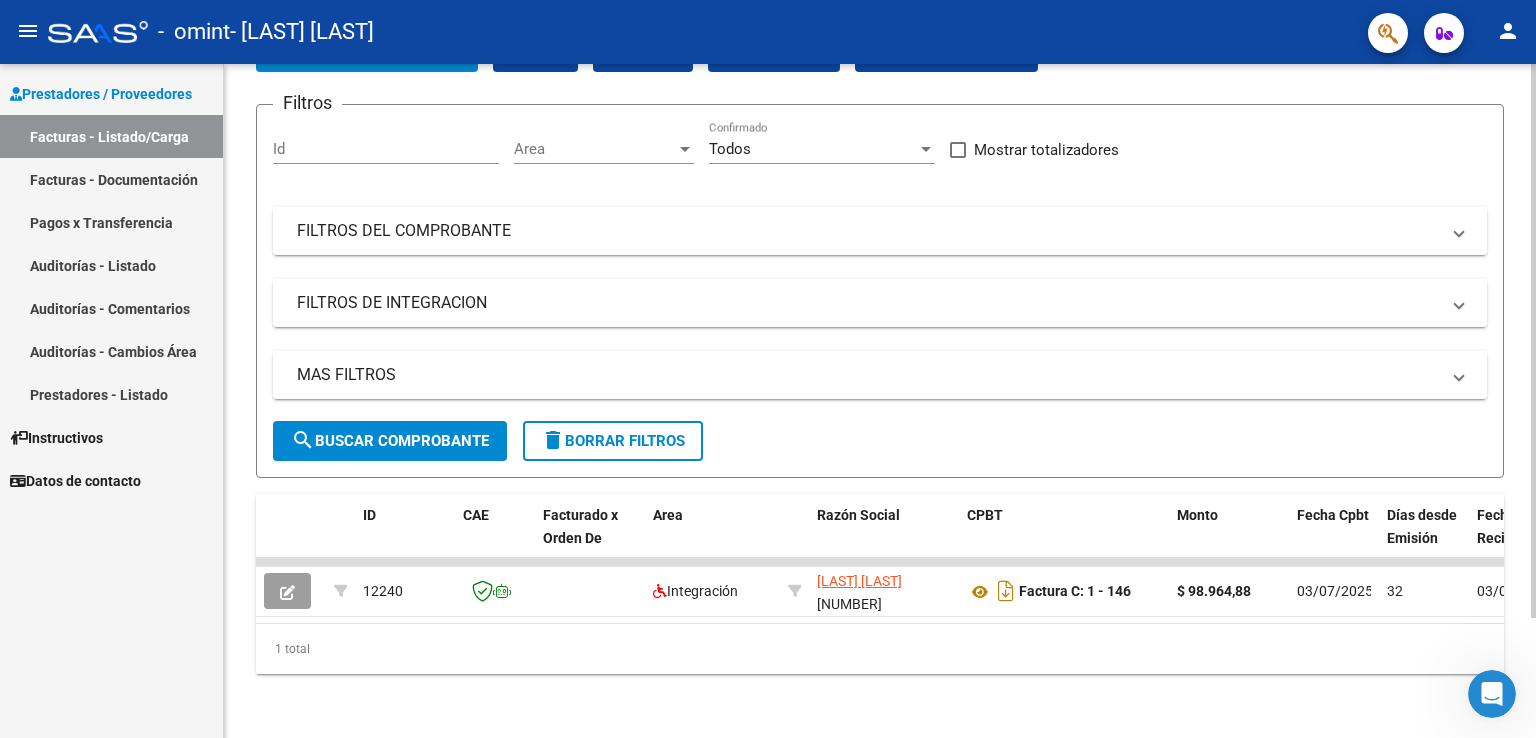 scroll, scrollTop: 0, scrollLeft: 0, axis: both 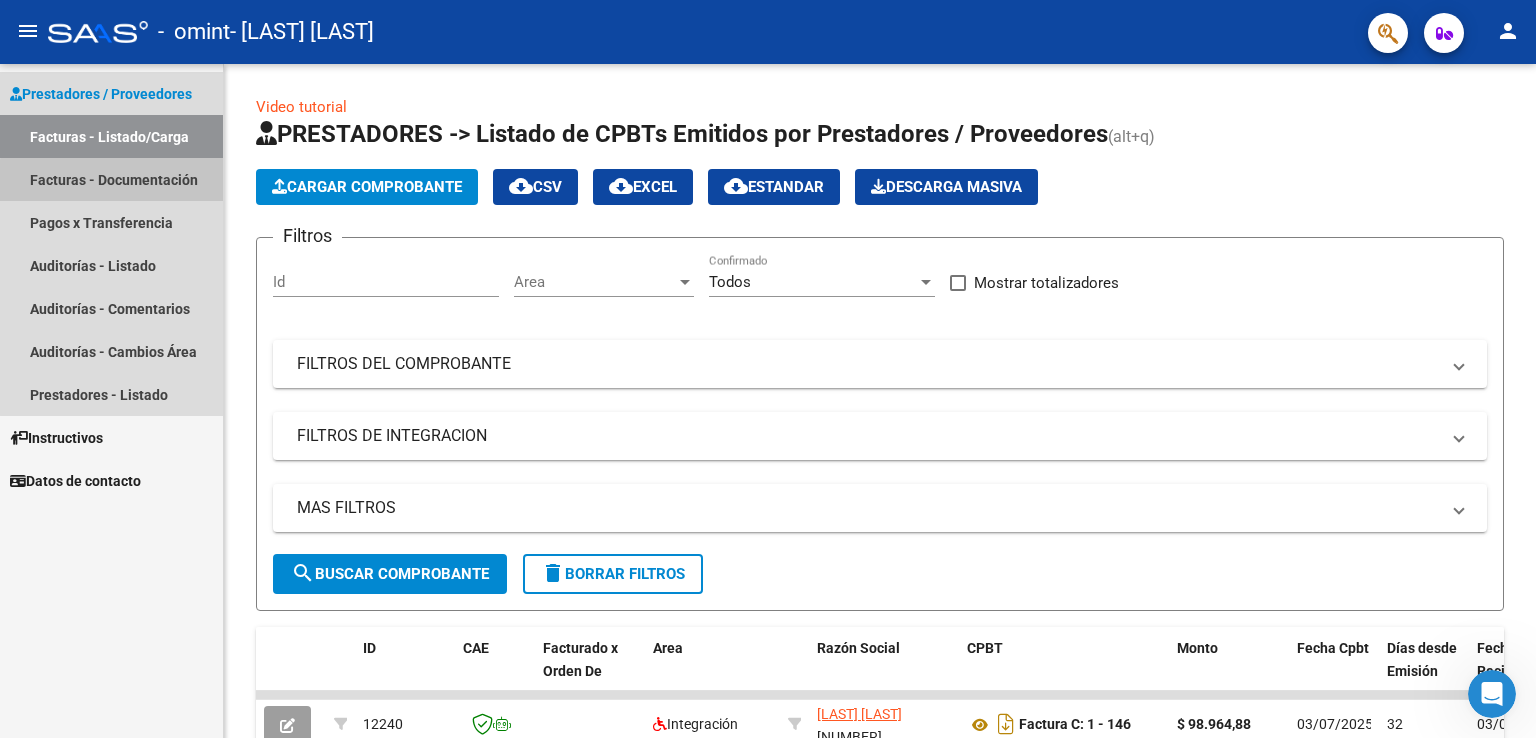 click on "Facturas - Documentación" at bounding box center (111, 179) 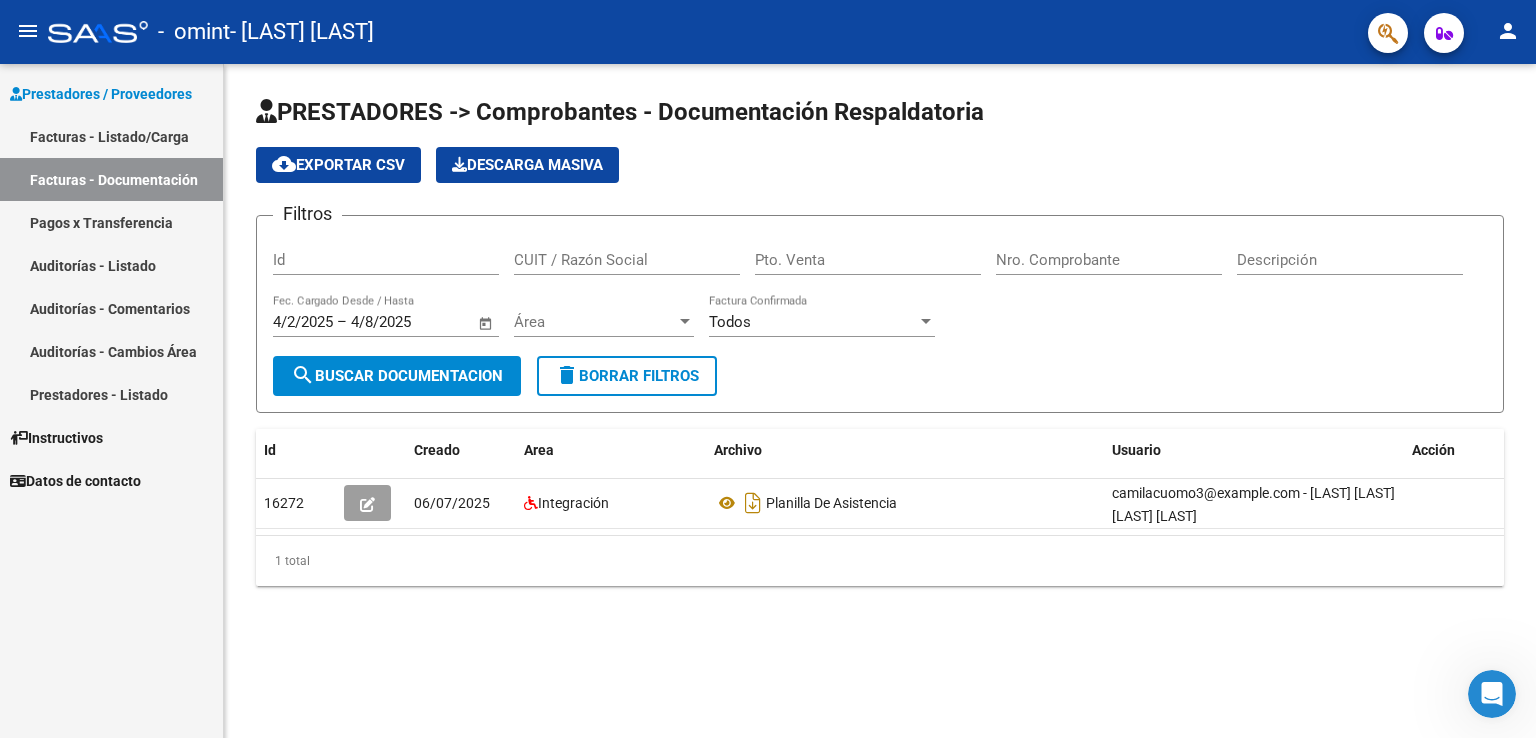 click on "Instructivos" at bounding box center [111, 437] 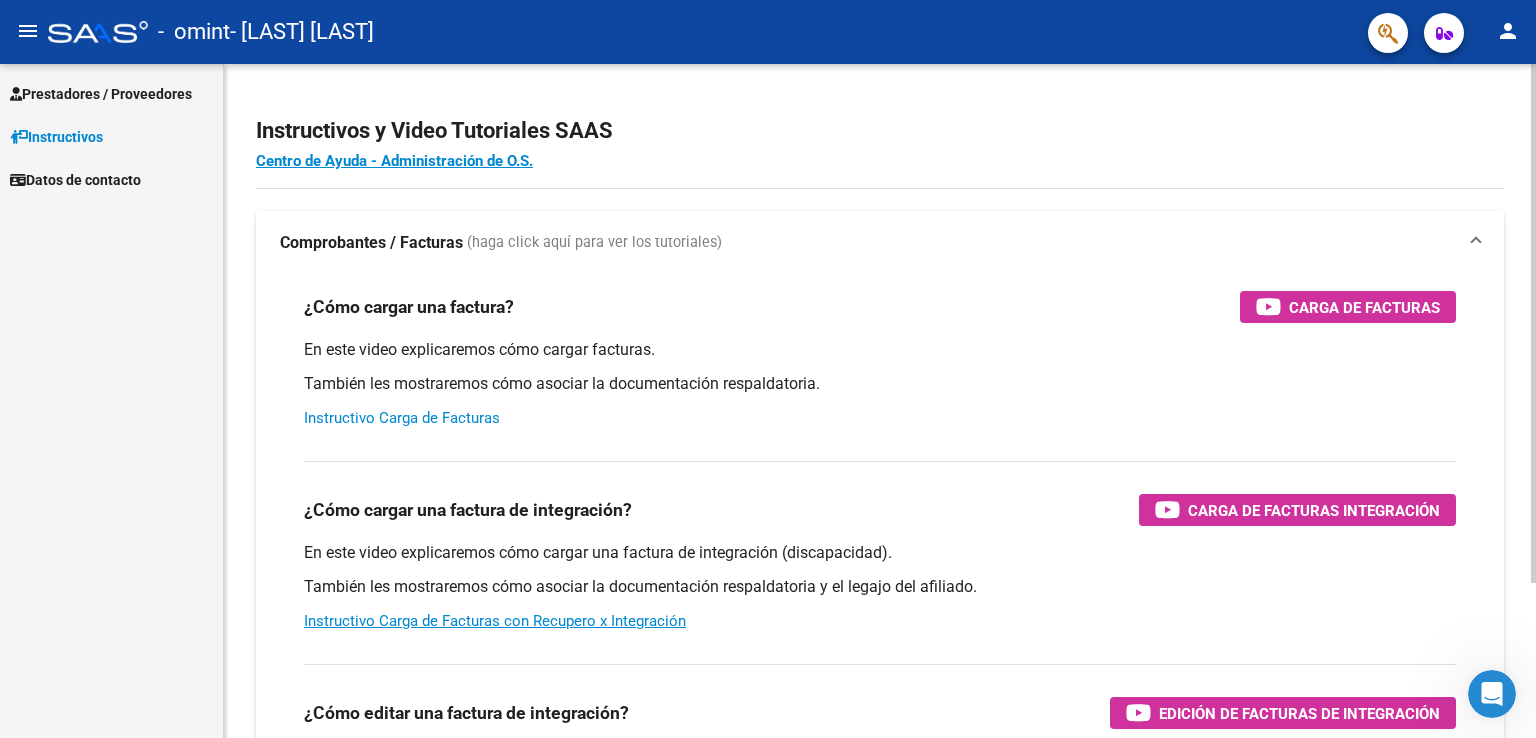 click on "Instructivo Carga de Facturas" at bounding box center [402, 418] 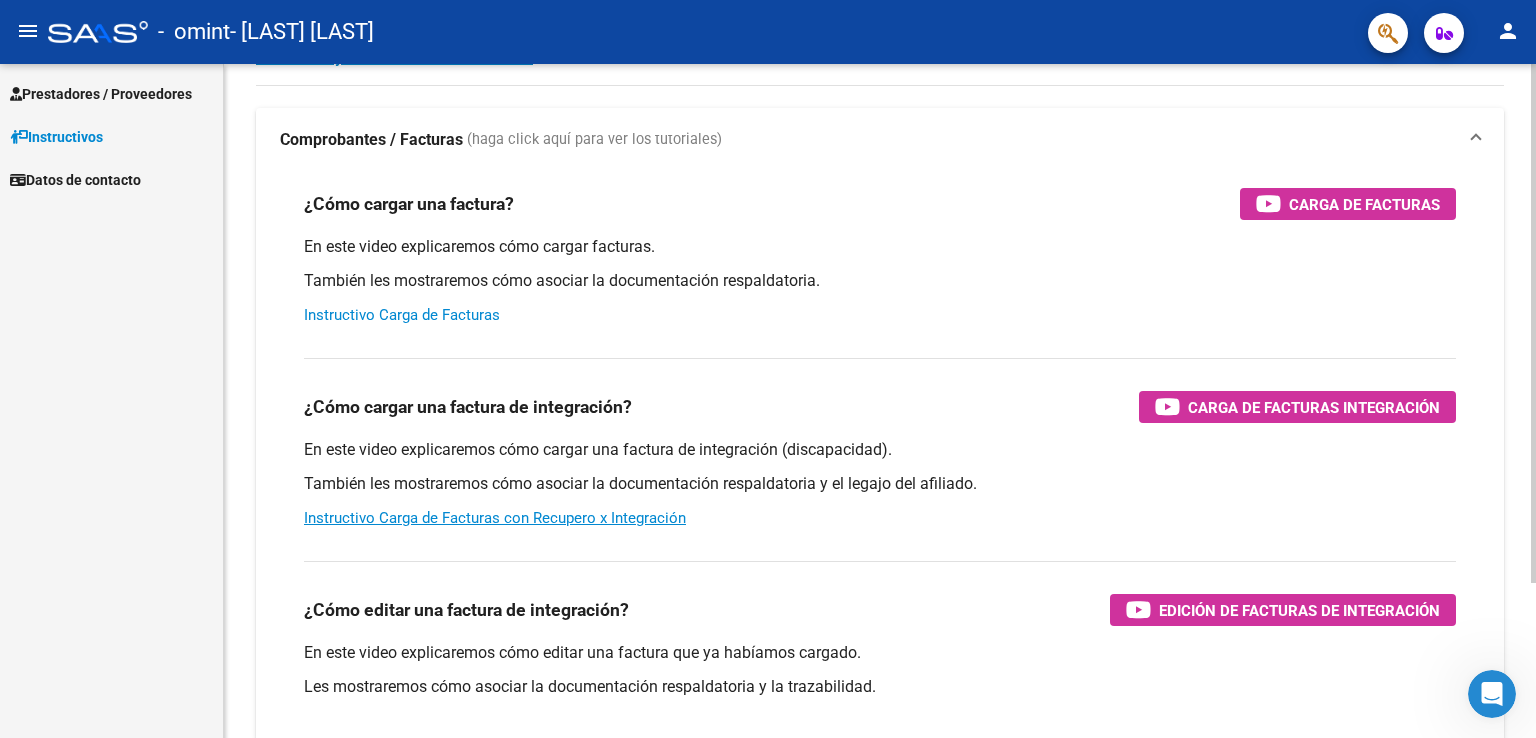scroll, scrollTop: 0, scrollLeft: 0, axis: both 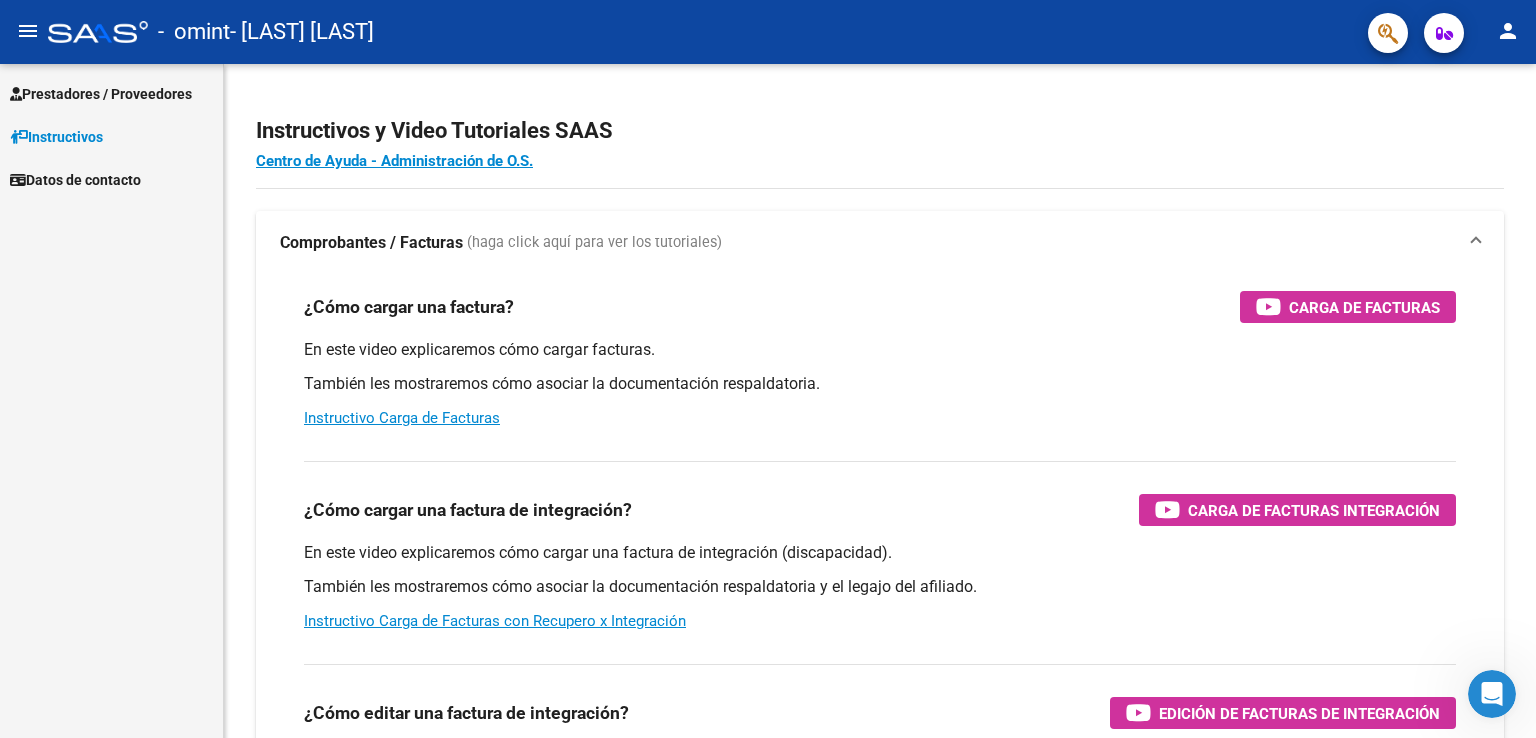 click on "Prestadores / Proveedores" at bounding box center (111, 93) 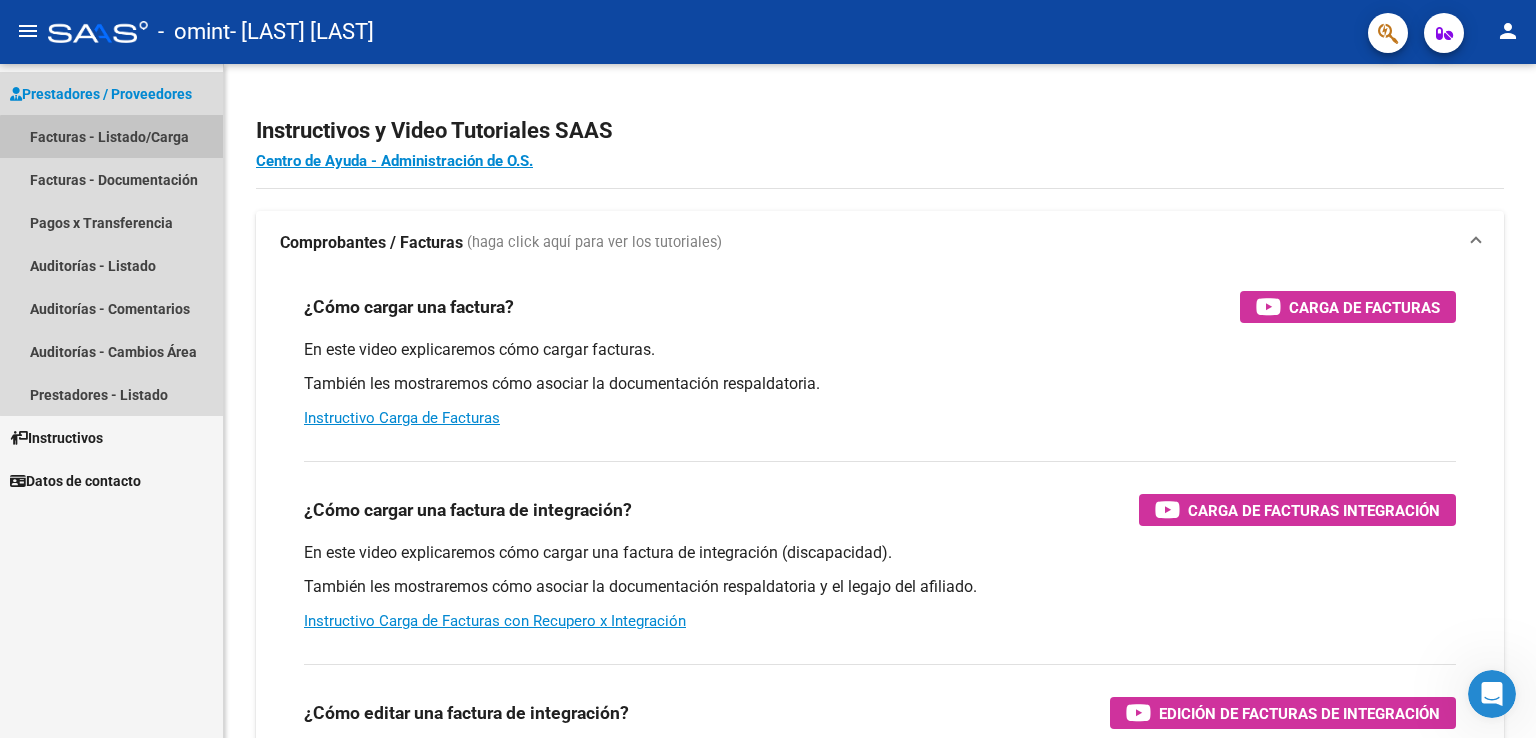 click on "Facturas - Listado/Carga" at bounding box center [111, 136] 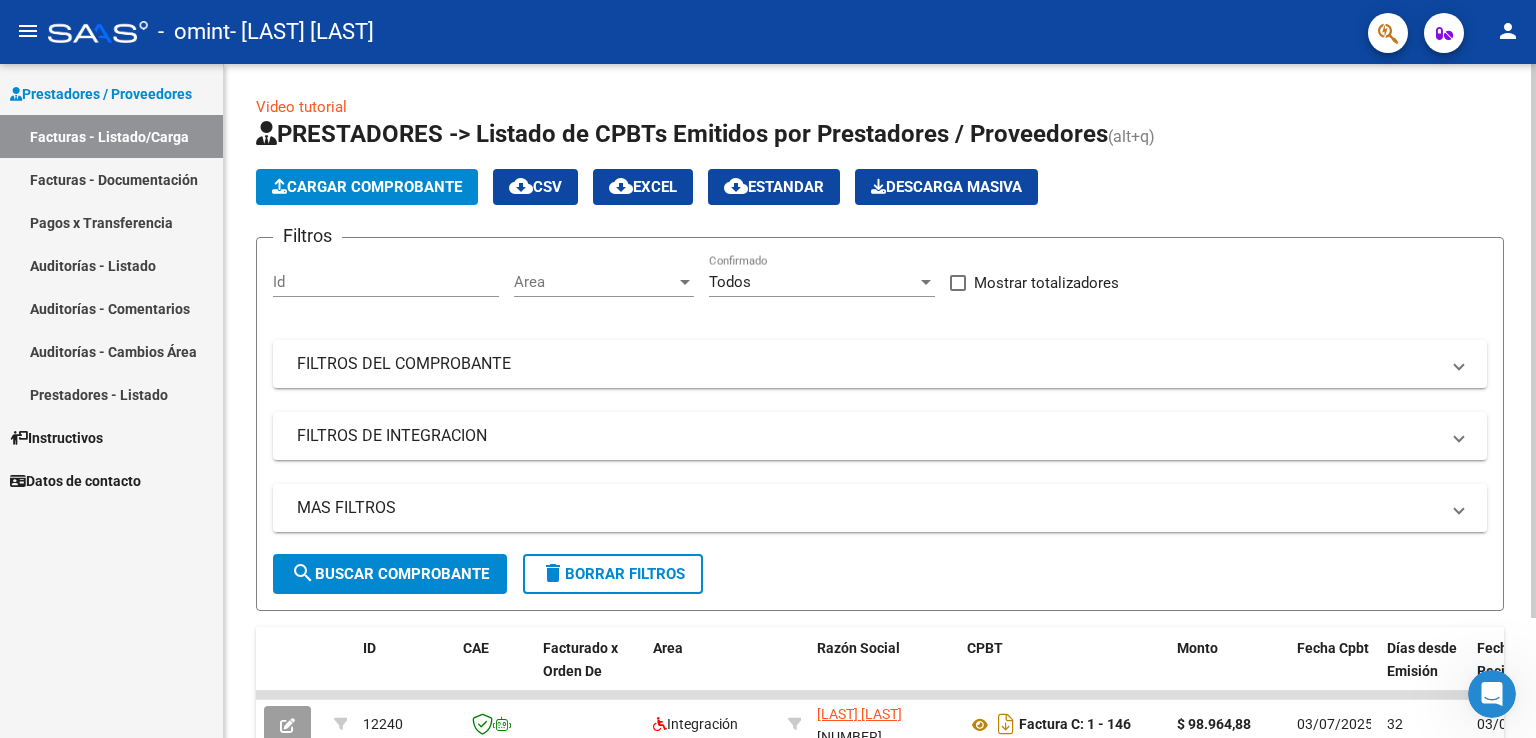scroll, scrollTop: 145, scrollLeft: 0, axis: vertical 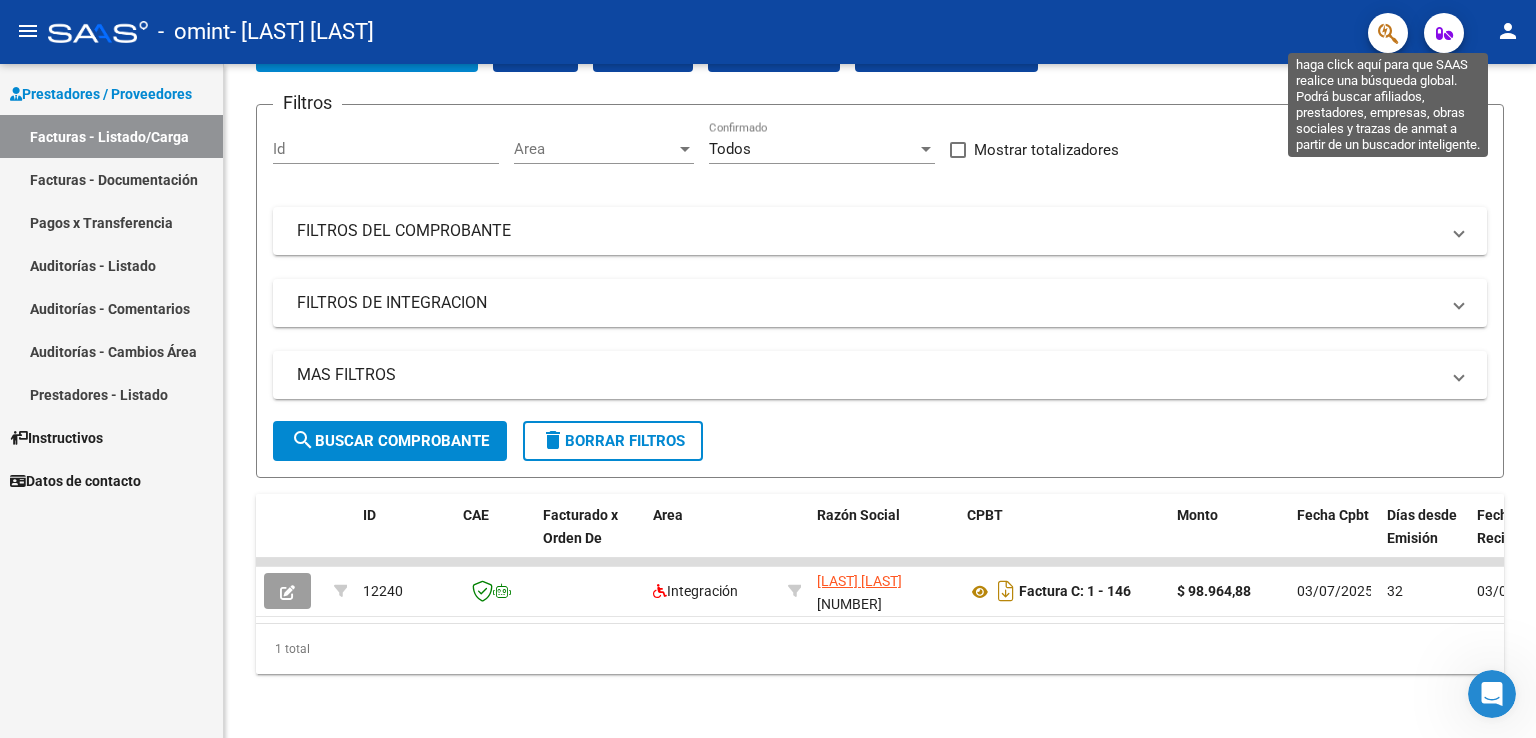 click 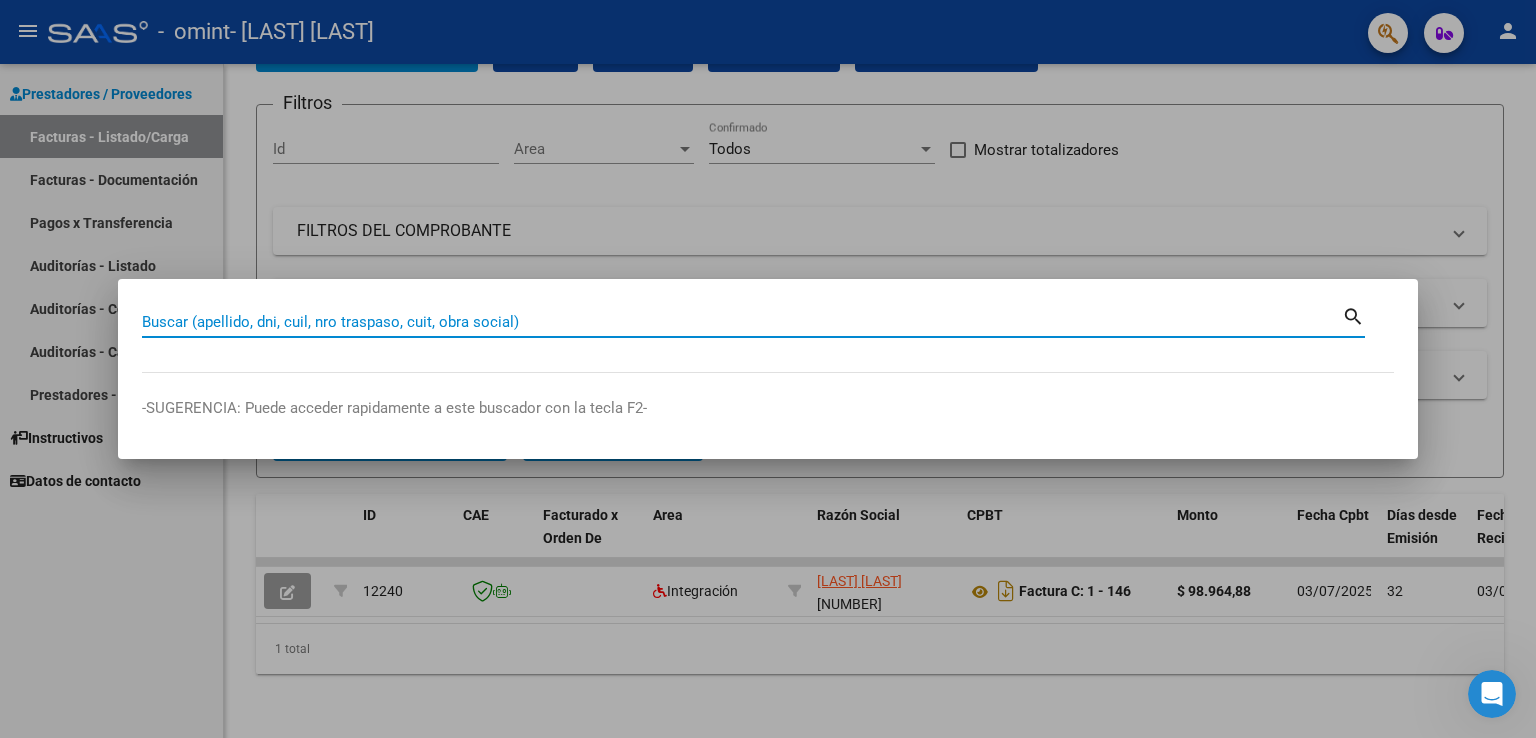 click on "Buscar (apellido, dni, cuil, nro traspaso, cuit, obra social)" at bounding box center [742, 322] 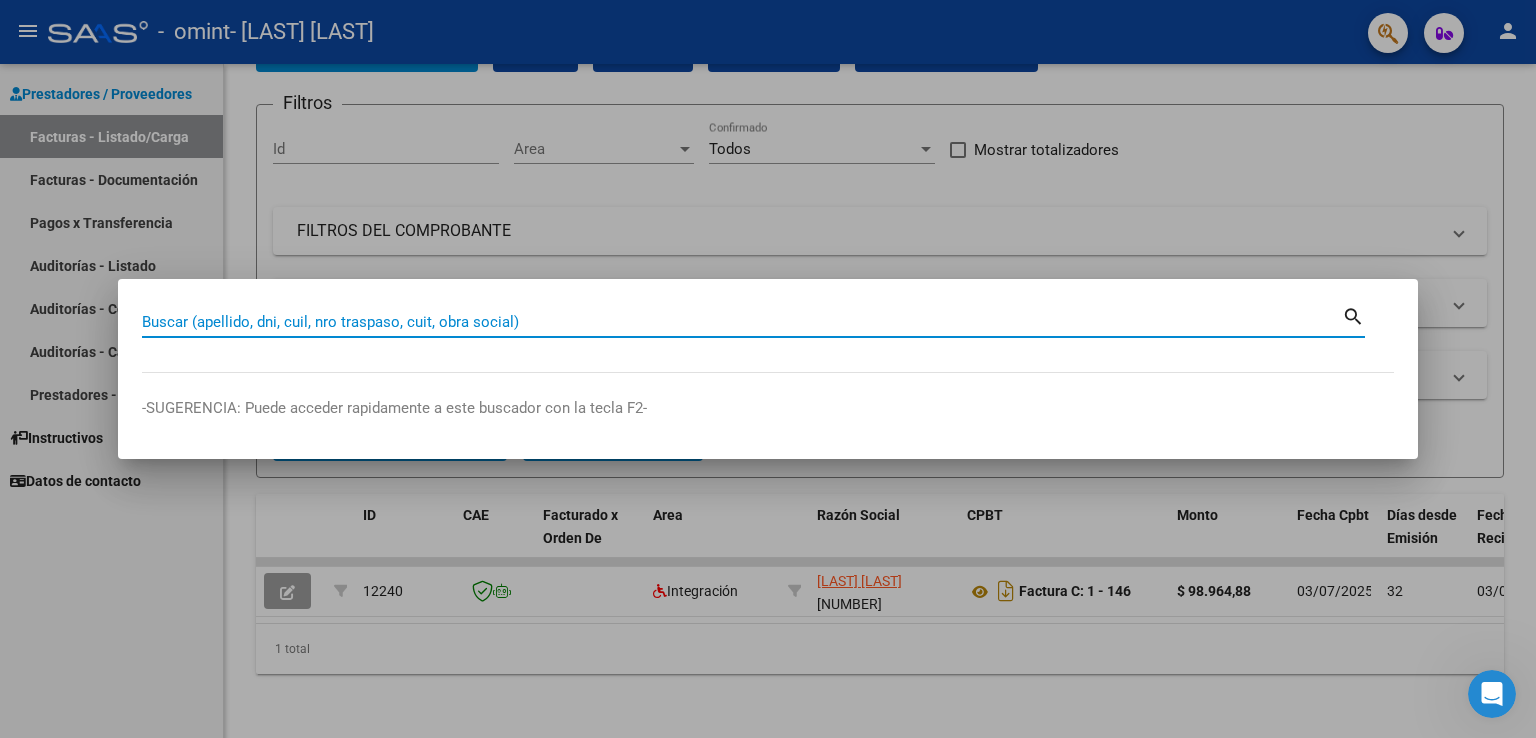 click at bounding box center [768, 369] 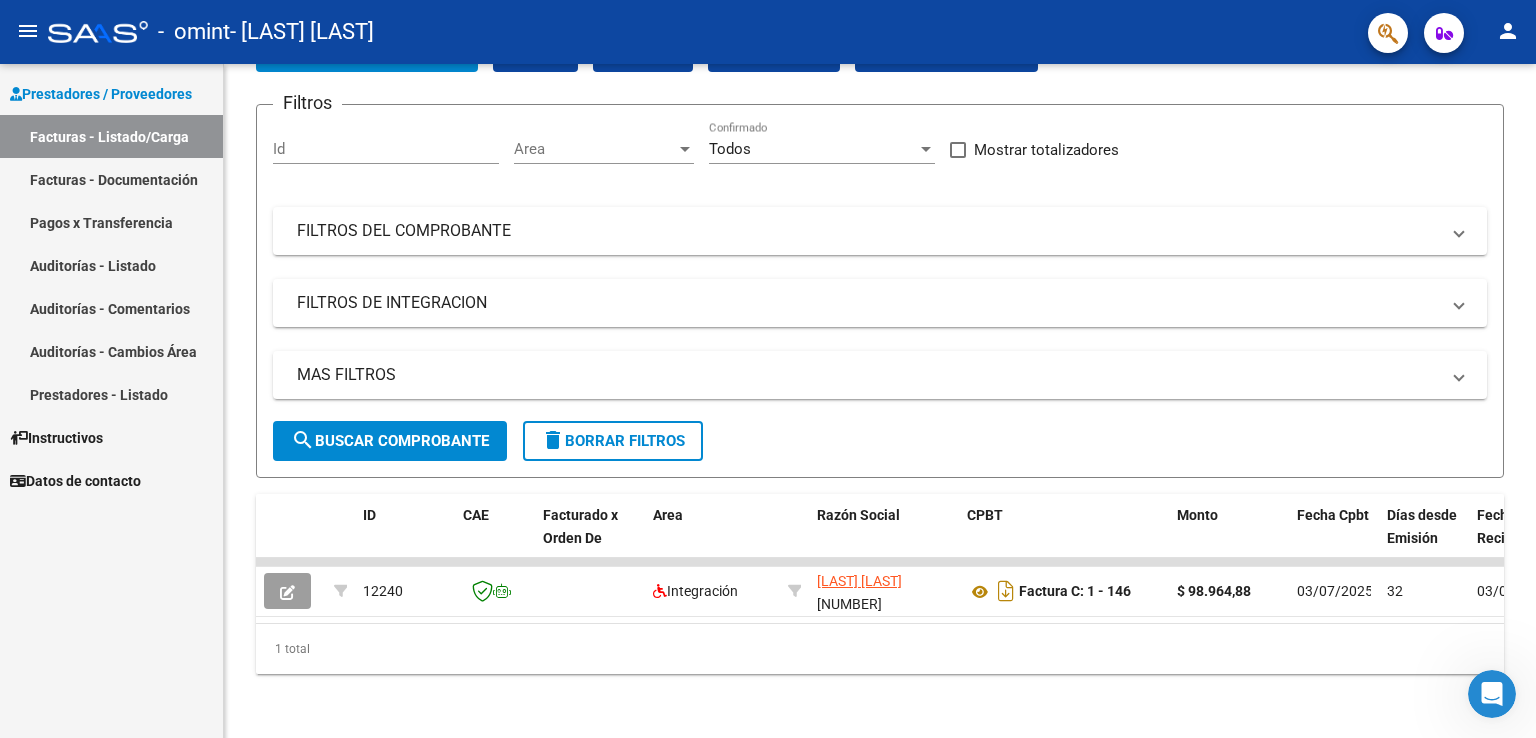 click on "menu" 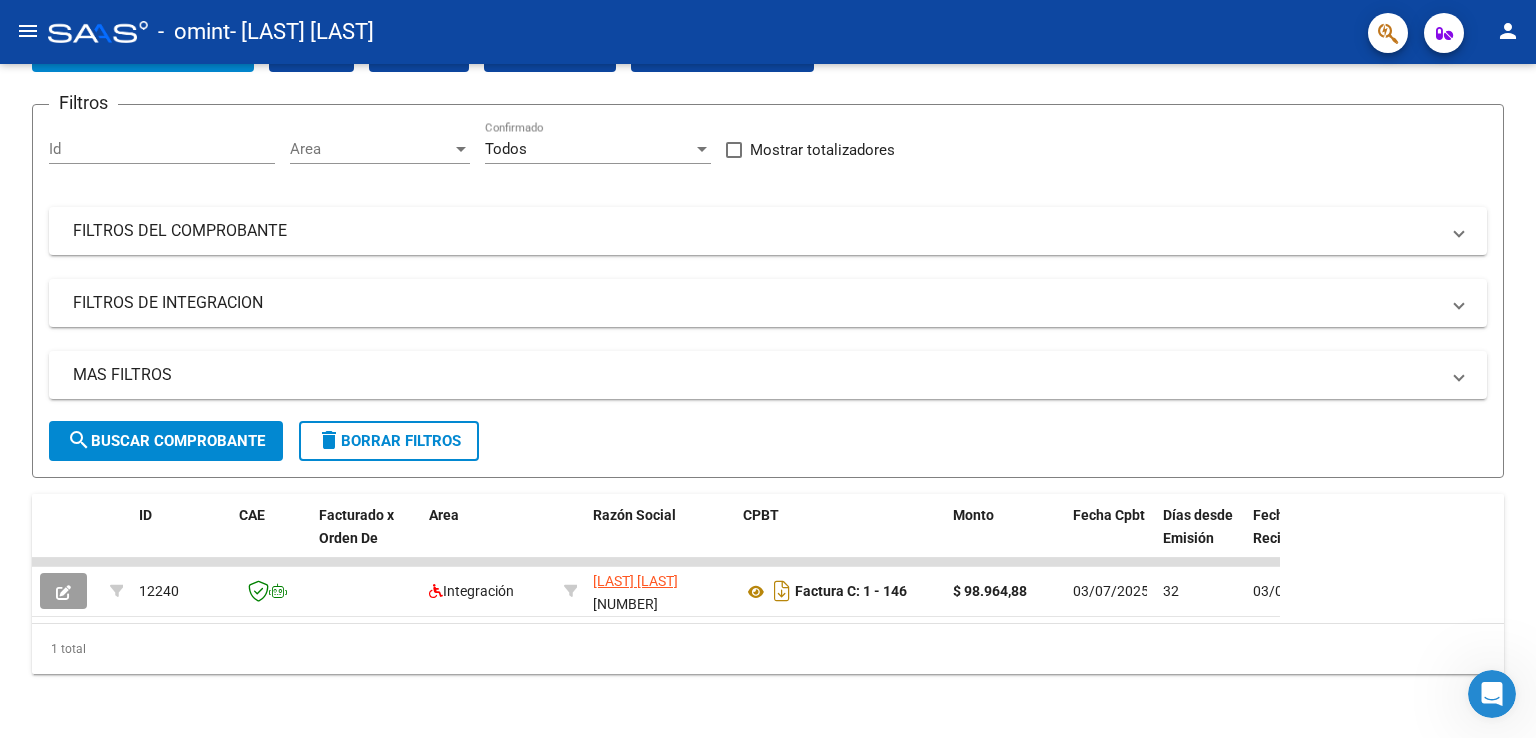 click on "menu" 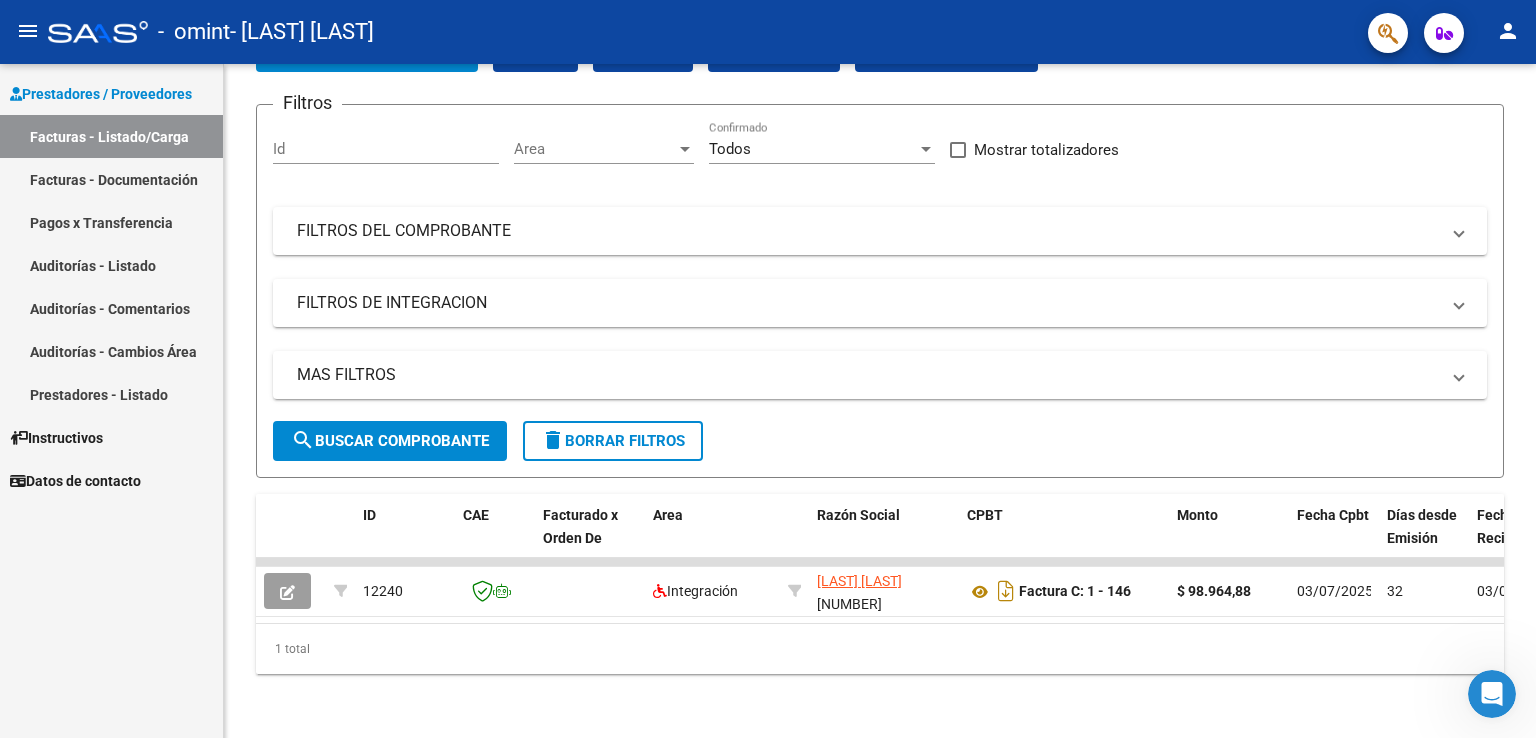 click on "Datos de contacto" at bounding box center (75, 481) 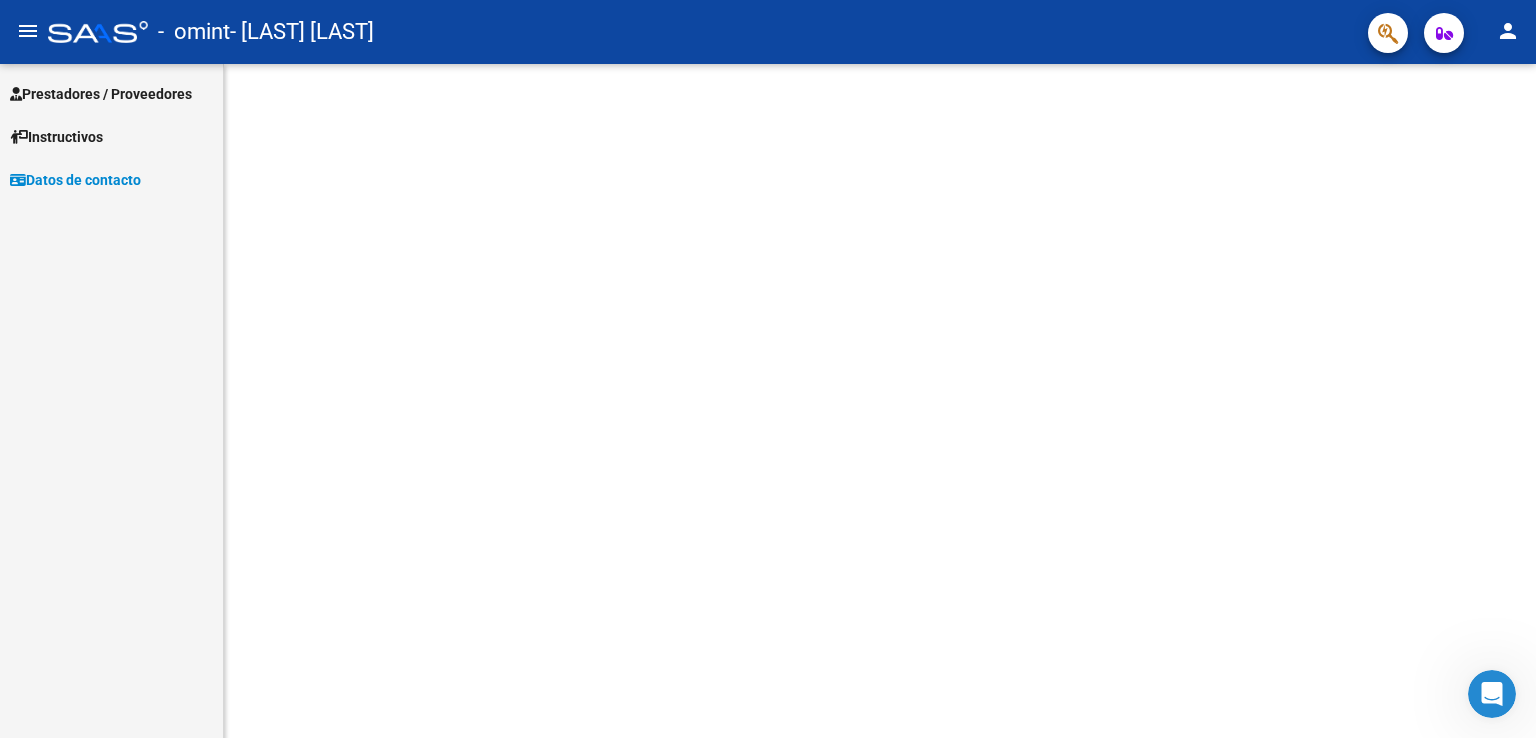 scroll, scrollTop: 0, scrollLeft: 0, axis: both 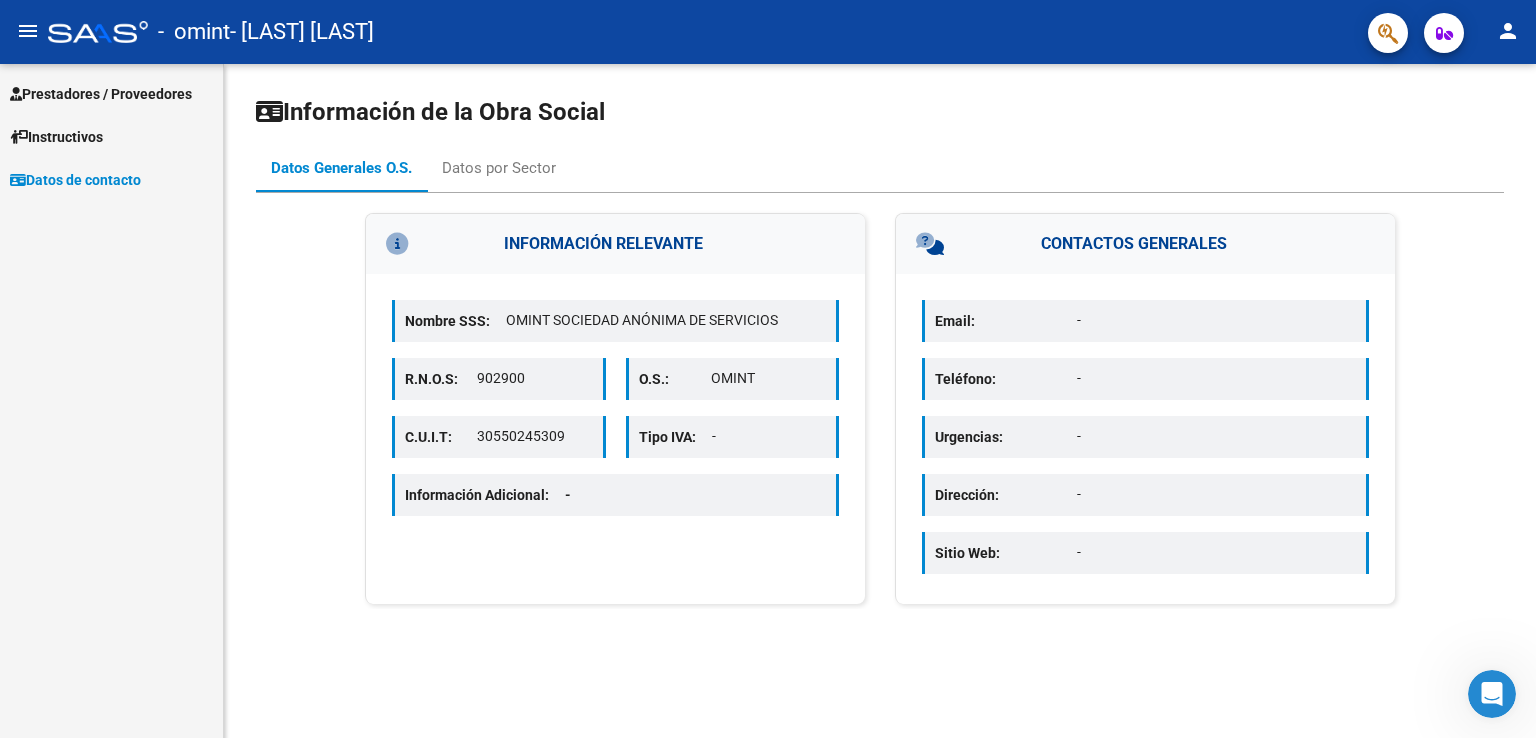 click on "Instructivos" at bounding box center [56, 137] 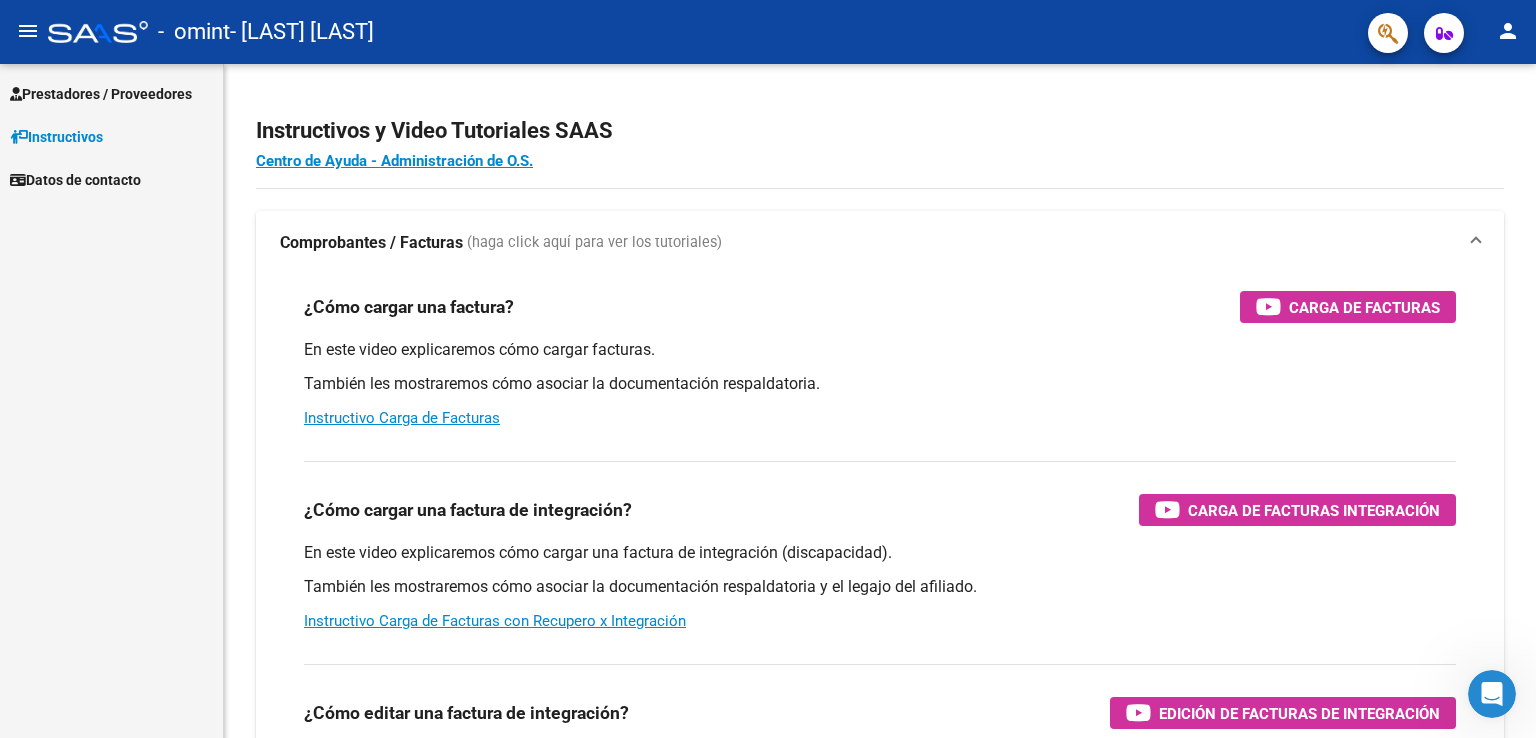 click 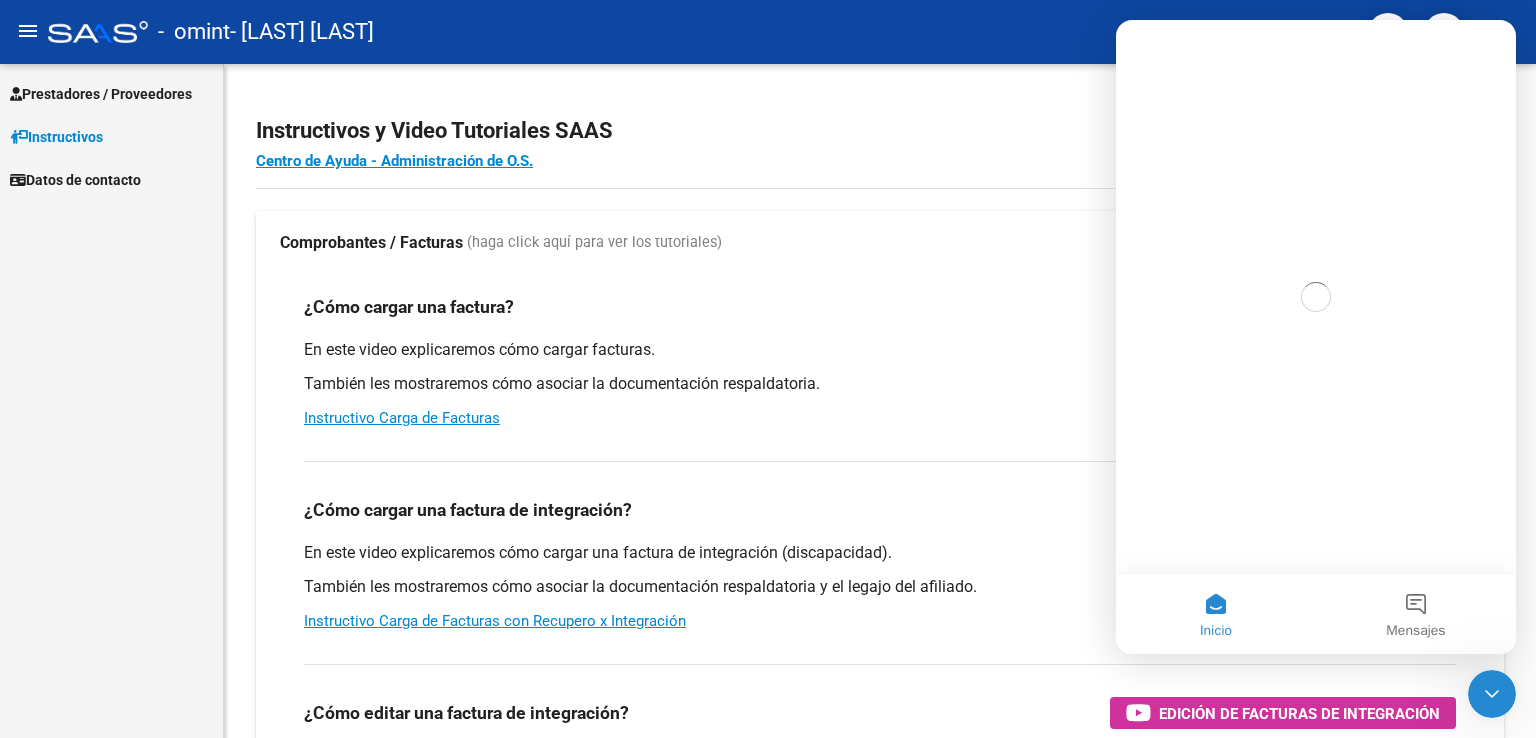 scroll, scrollTop: 0, scrollLeft: 0, axis: both 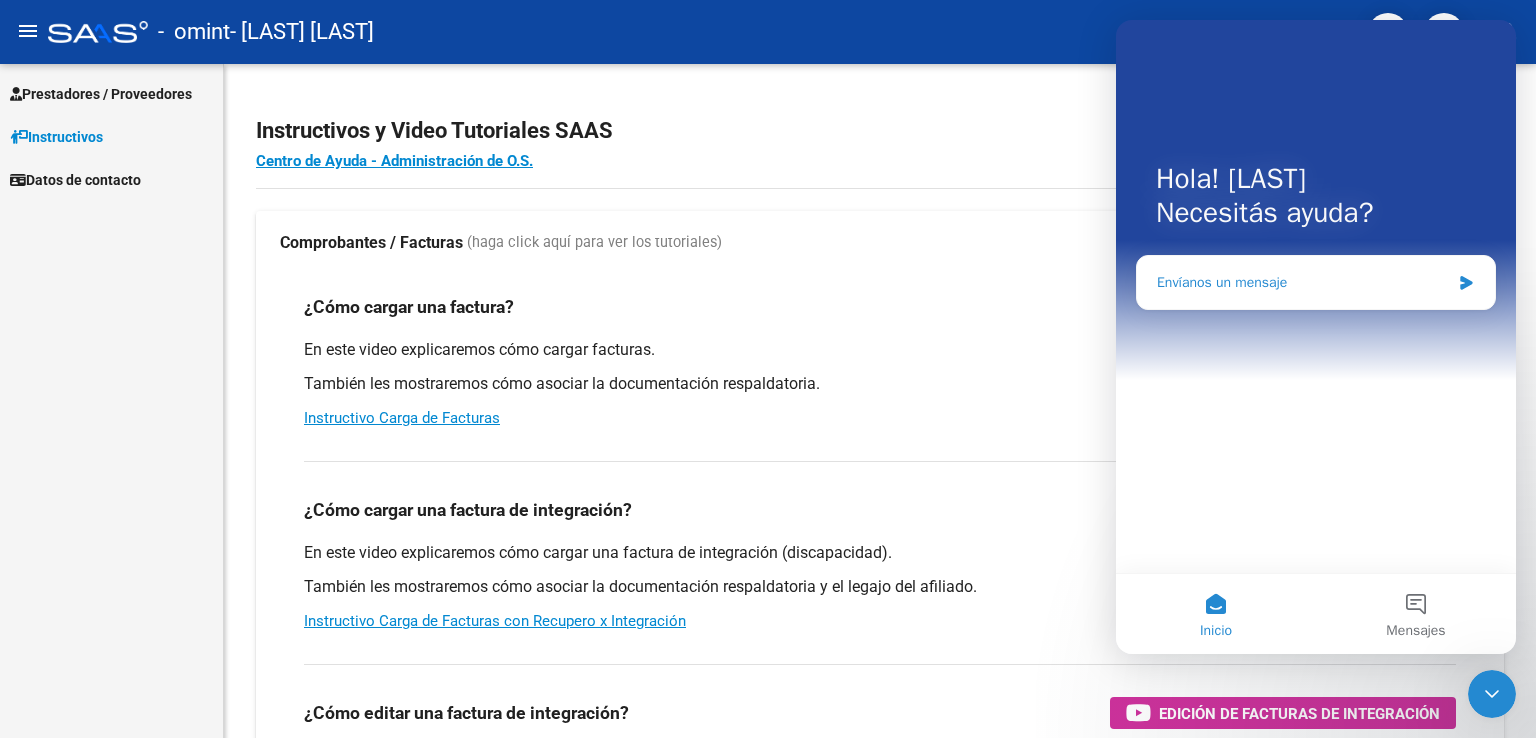 click on "Envíanos un mensaje" at bounding box center (1316, 282) 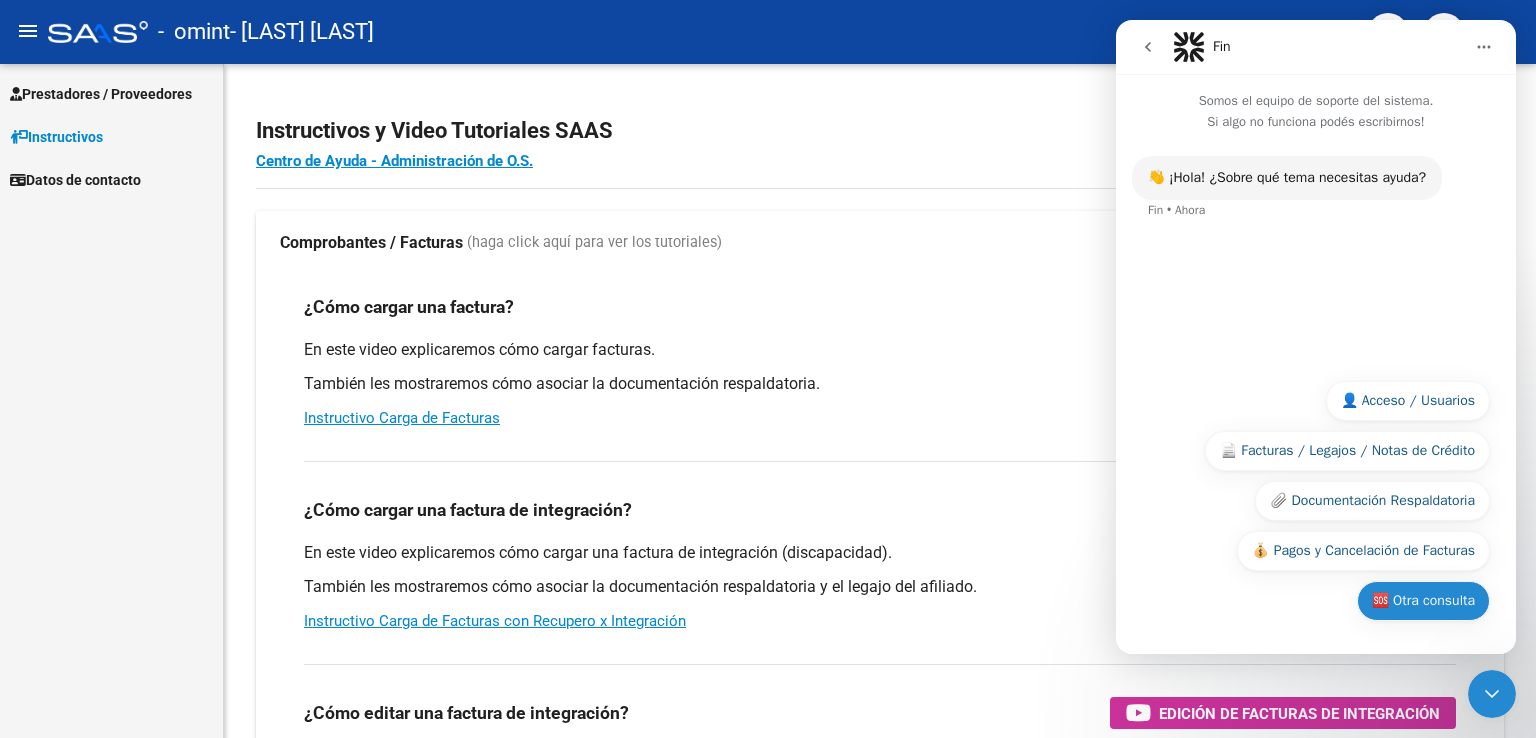 click on "🆘 Otra consulta" at bounding box center (1423, 601) 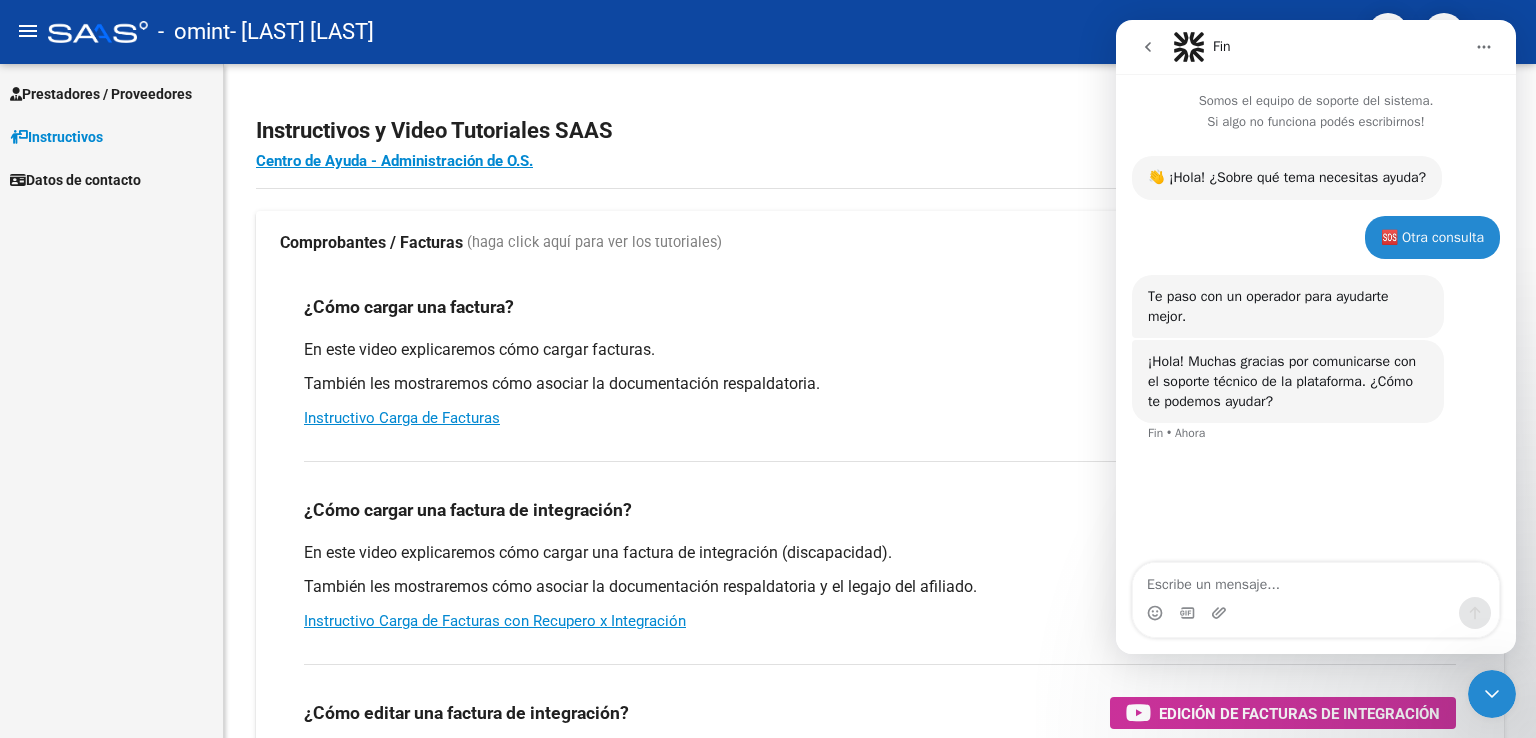 click at bounding box center [1316, 580] 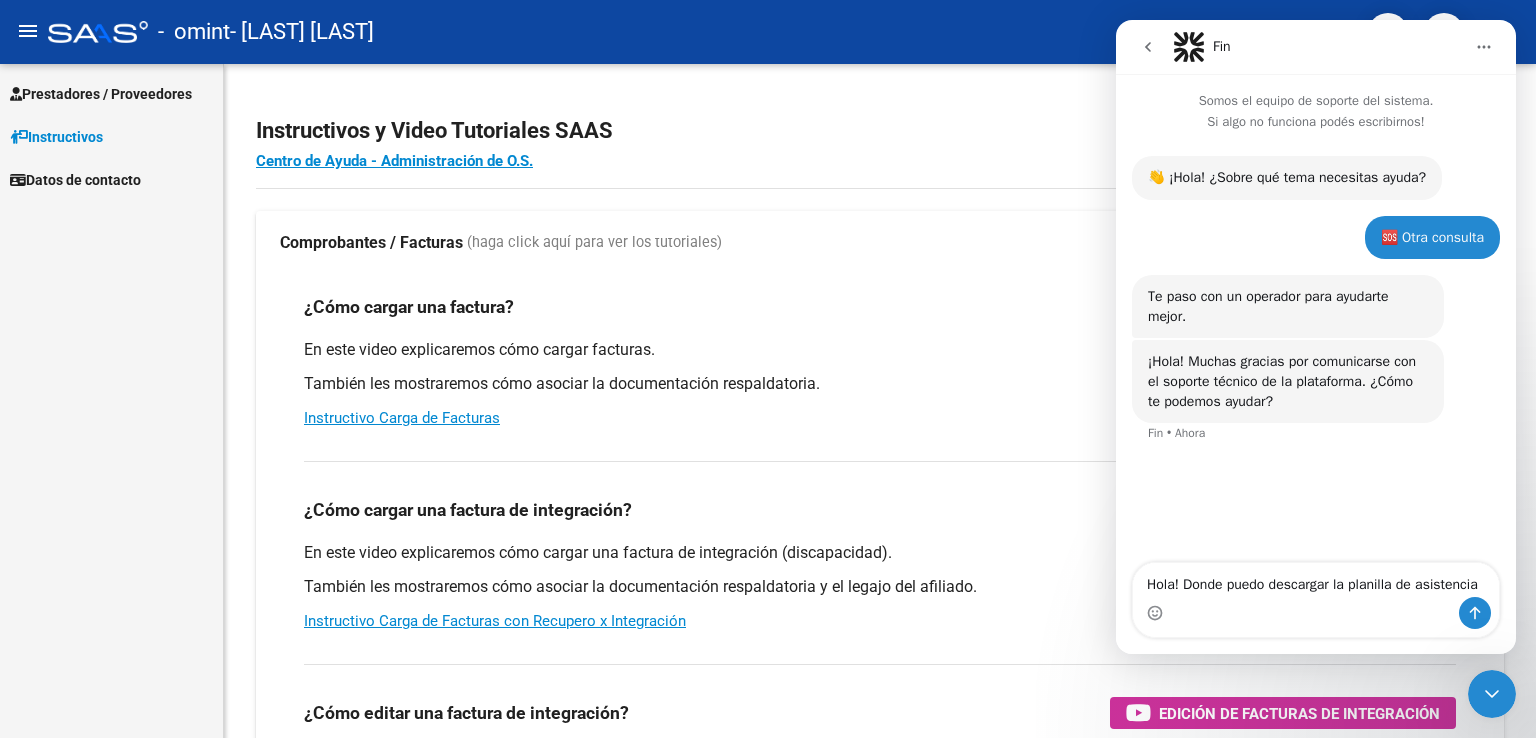 type on "Hola! Donde puedo descargar la planilla de asistencia?" 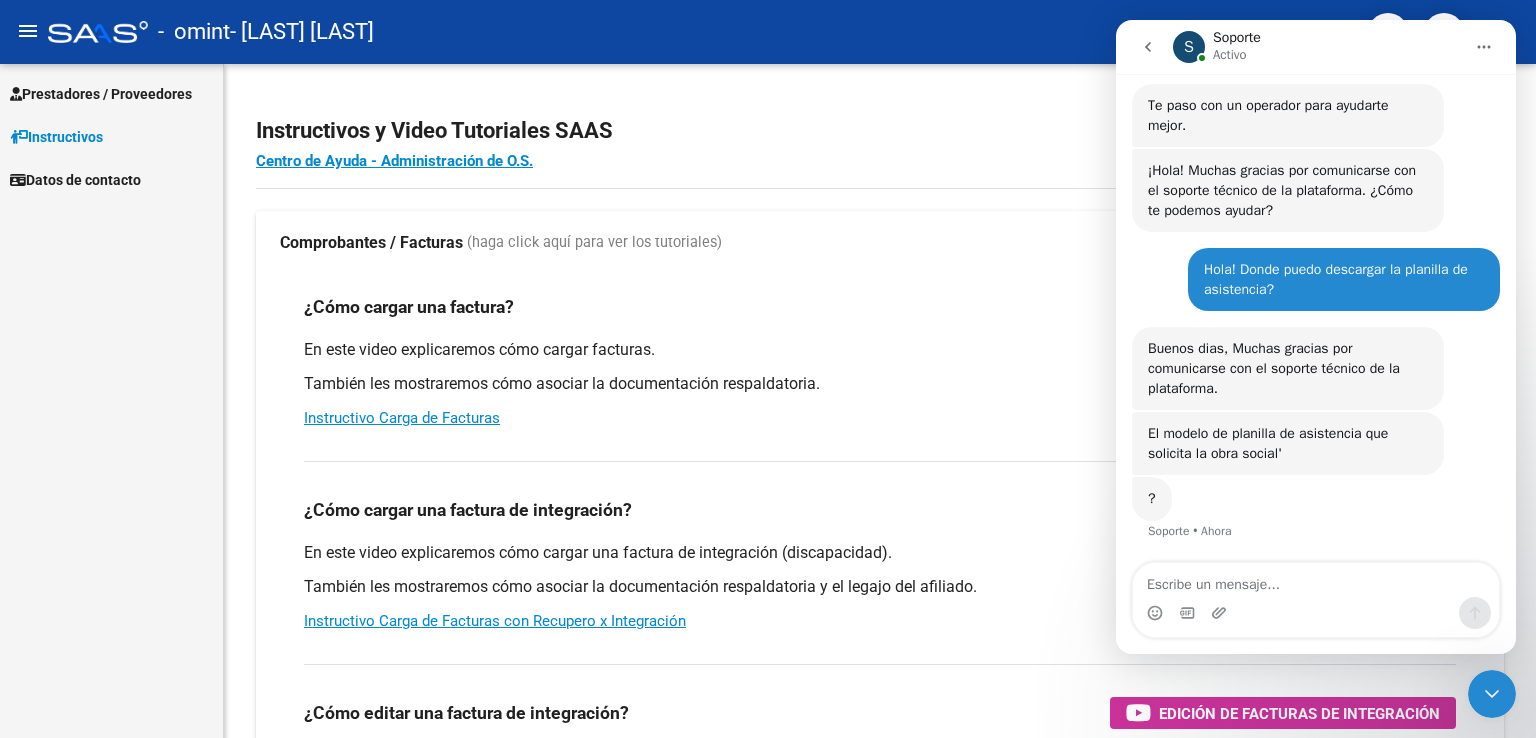 scroll, scrollTop: 191, scrollLeft: 0, axis: vertical 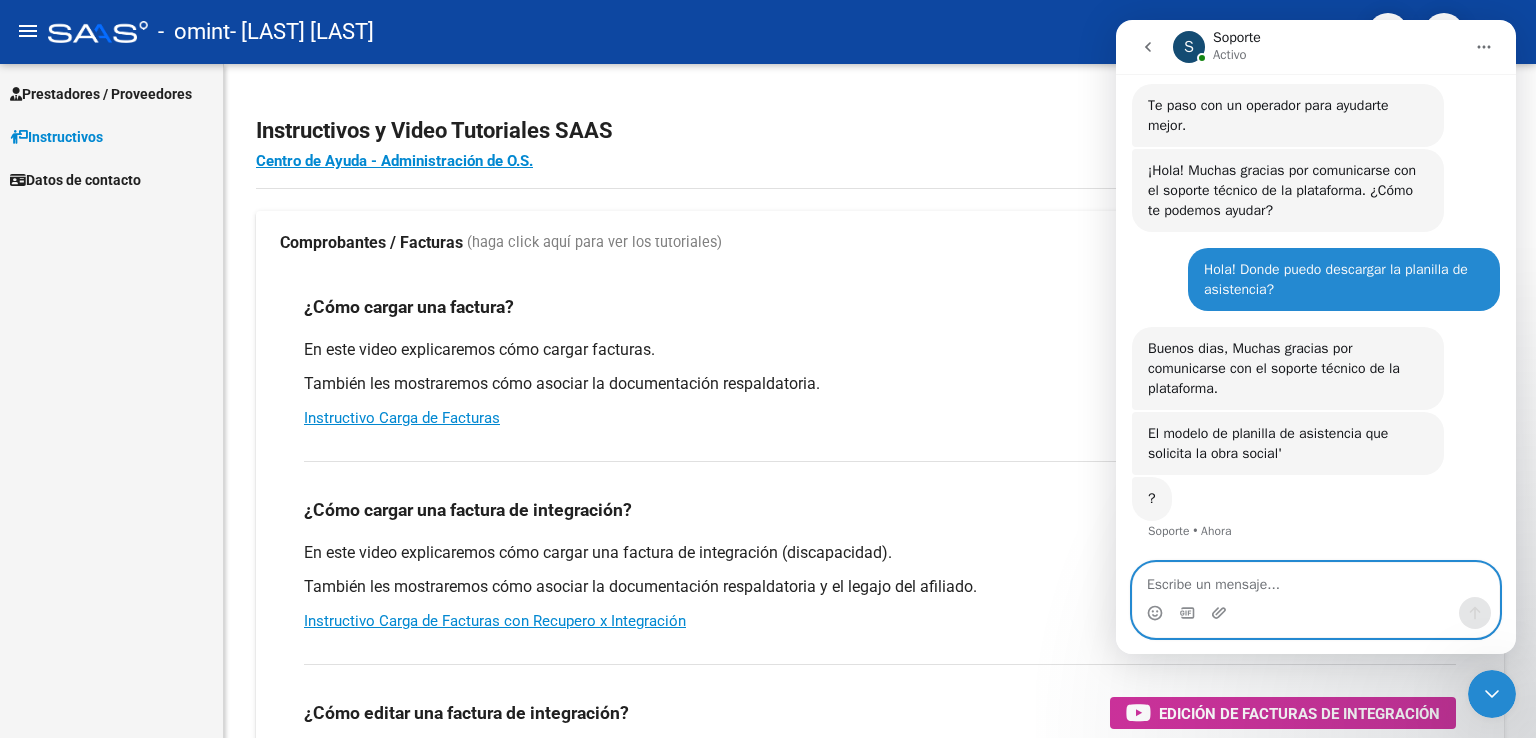 click at bounding box center [1316, 580] 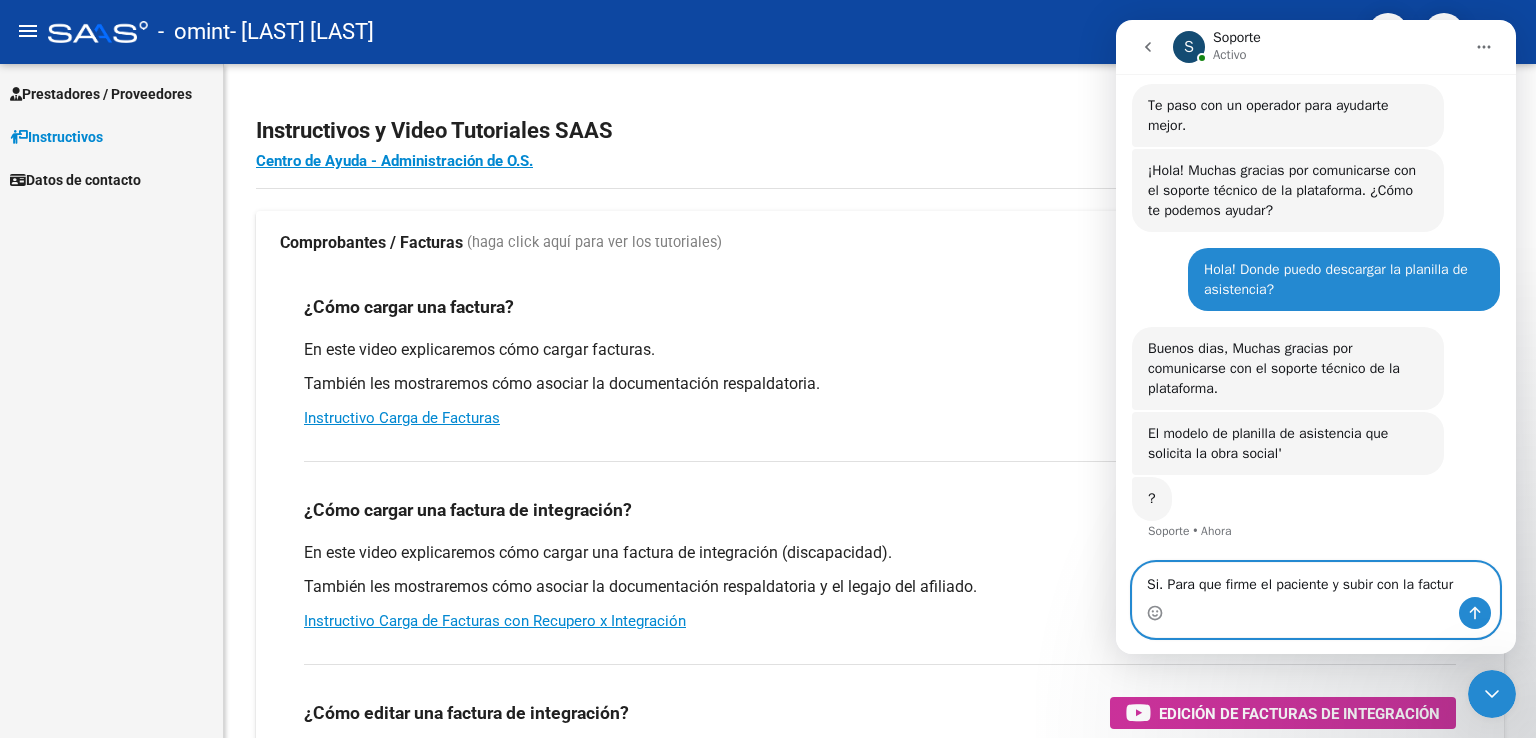 type on "Si. Para que firme el paciente y subir con la factura" 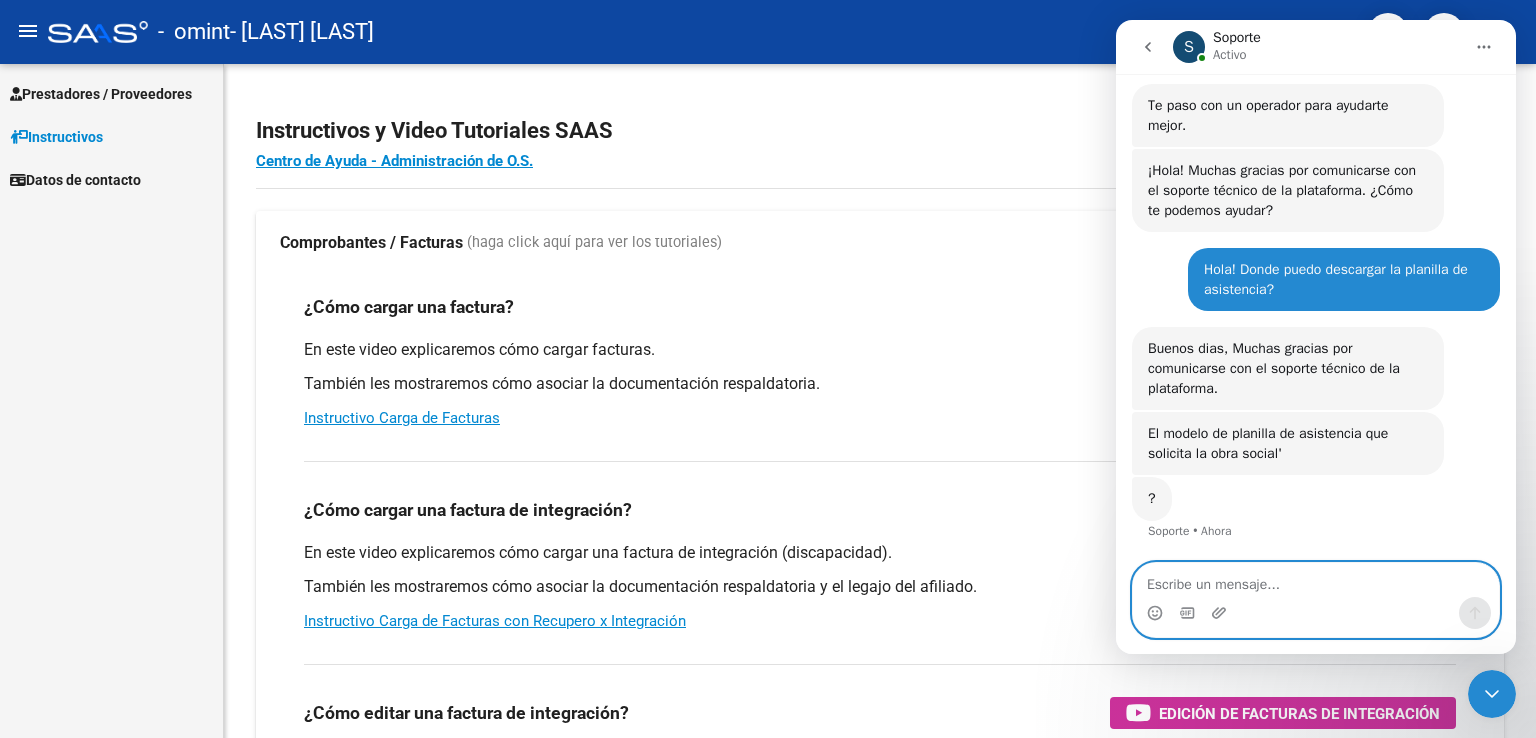 scroll, scrollTop: 270, scrollLeft: 0, axis: vertical 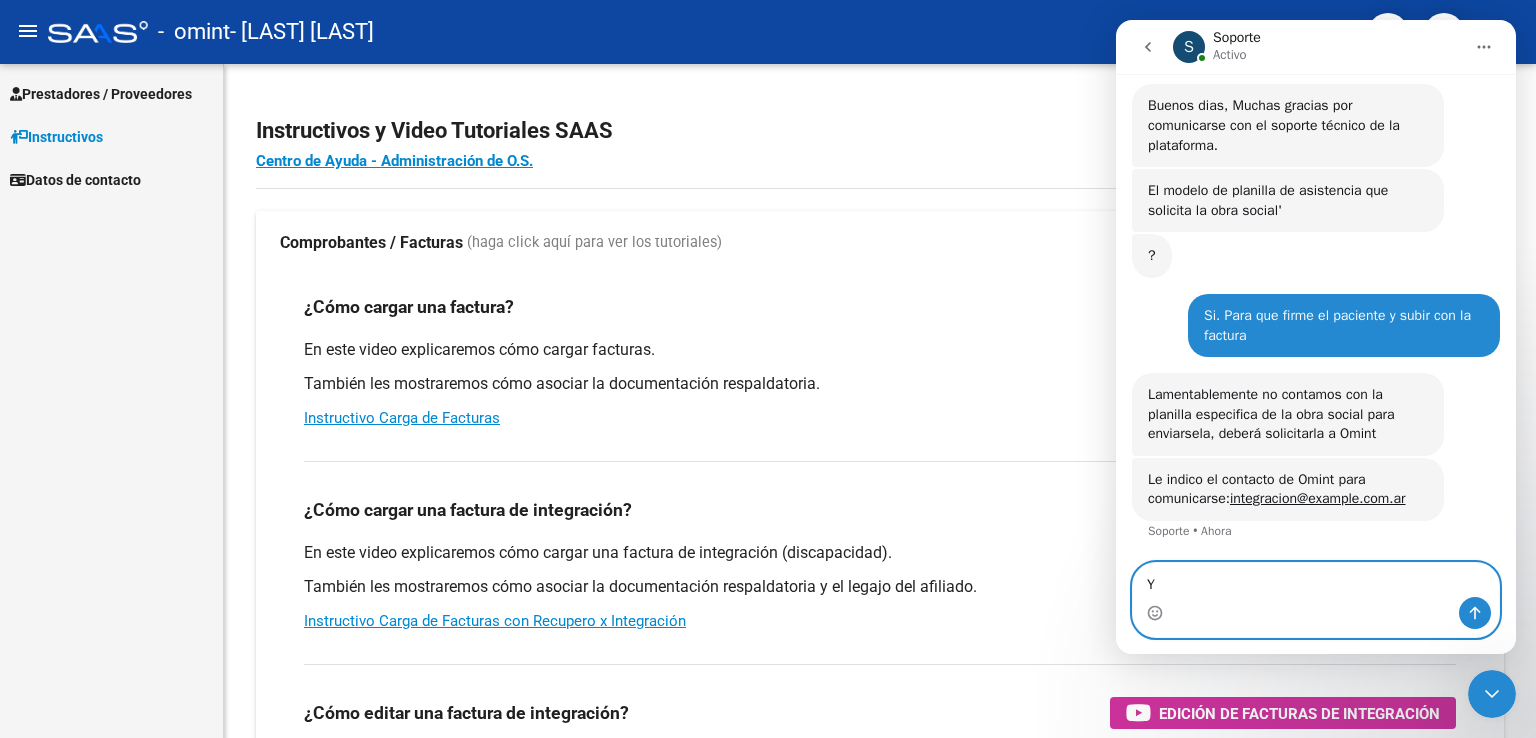 type on "Y" 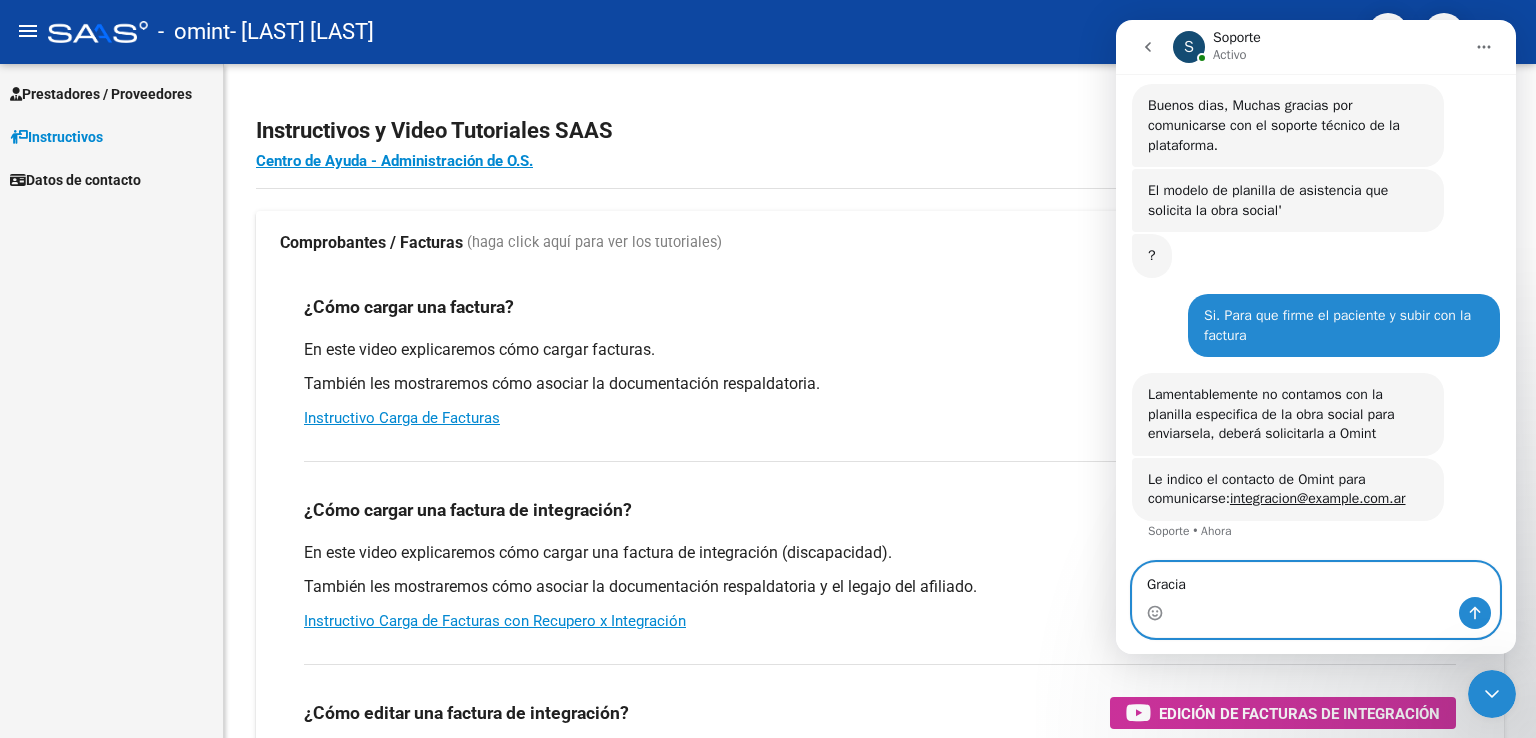 type on "Gracias" 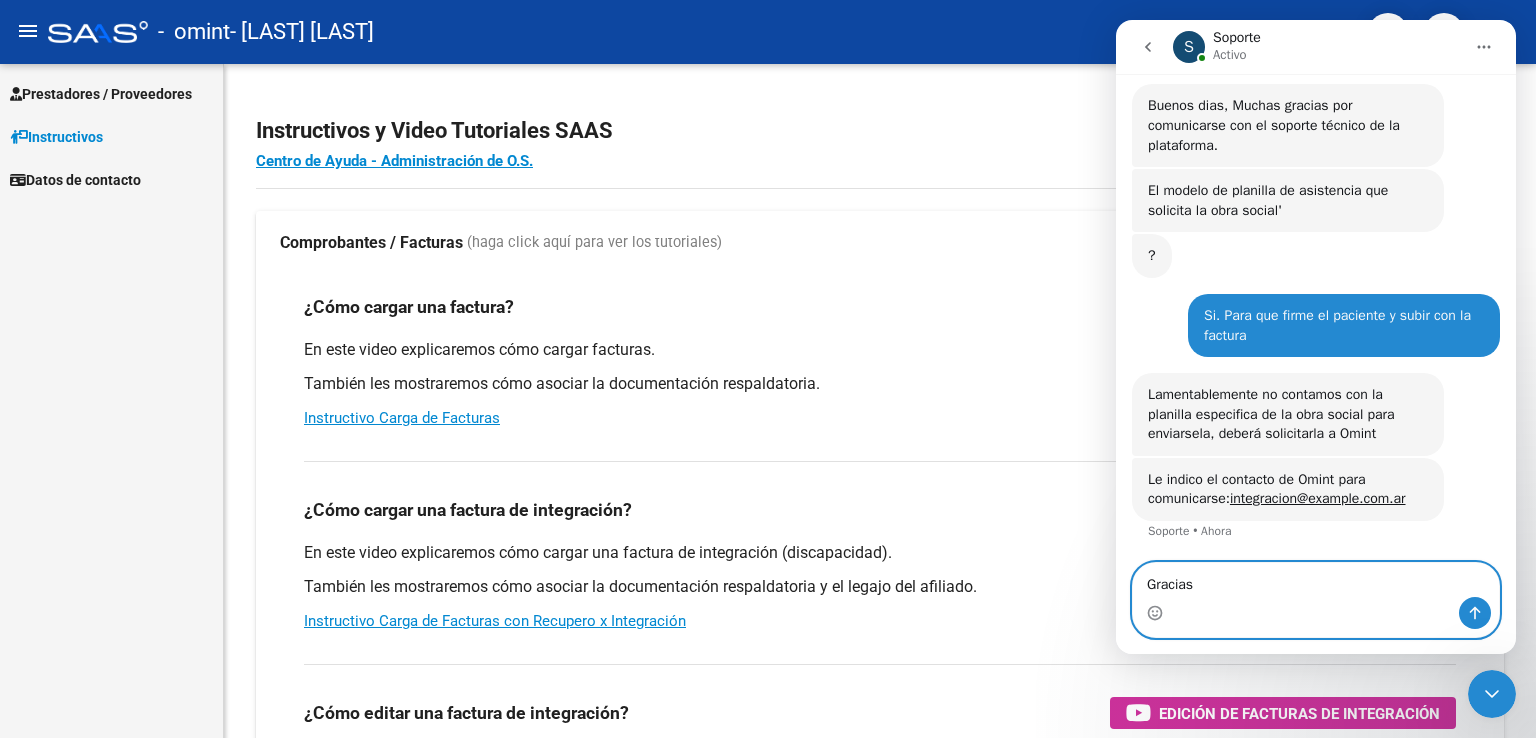 type 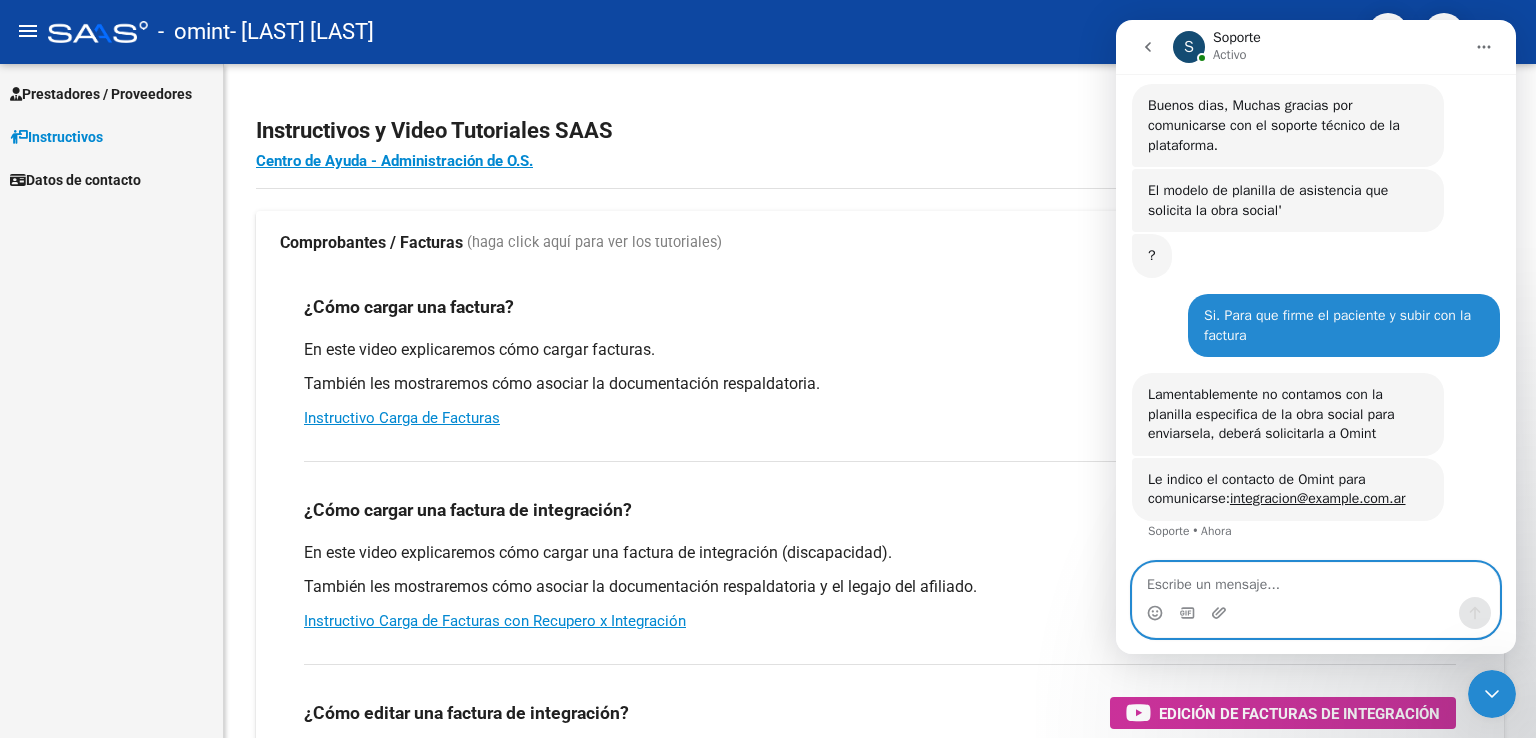 scroll, scrollTop: 493, scrollLeft: 0, axis: vertical 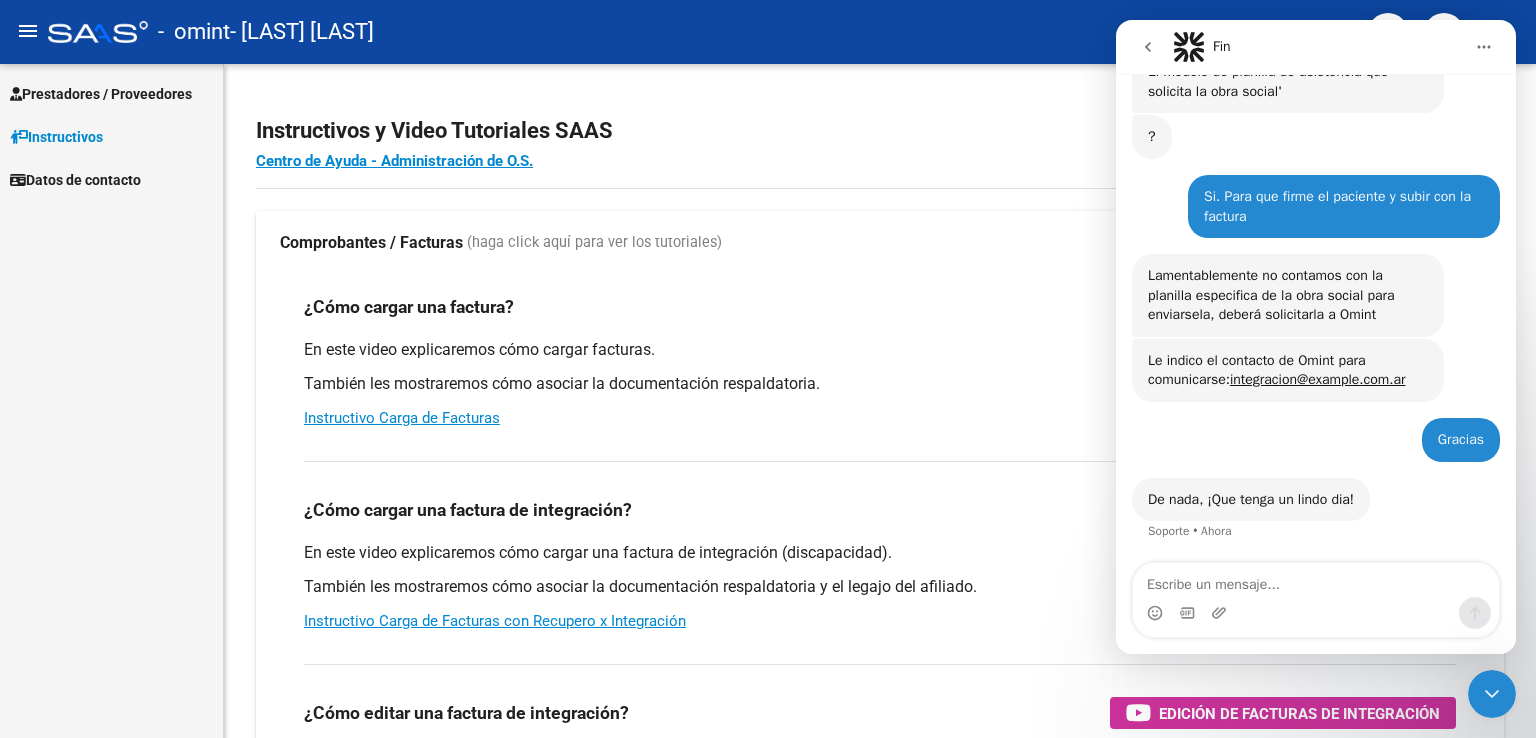 click 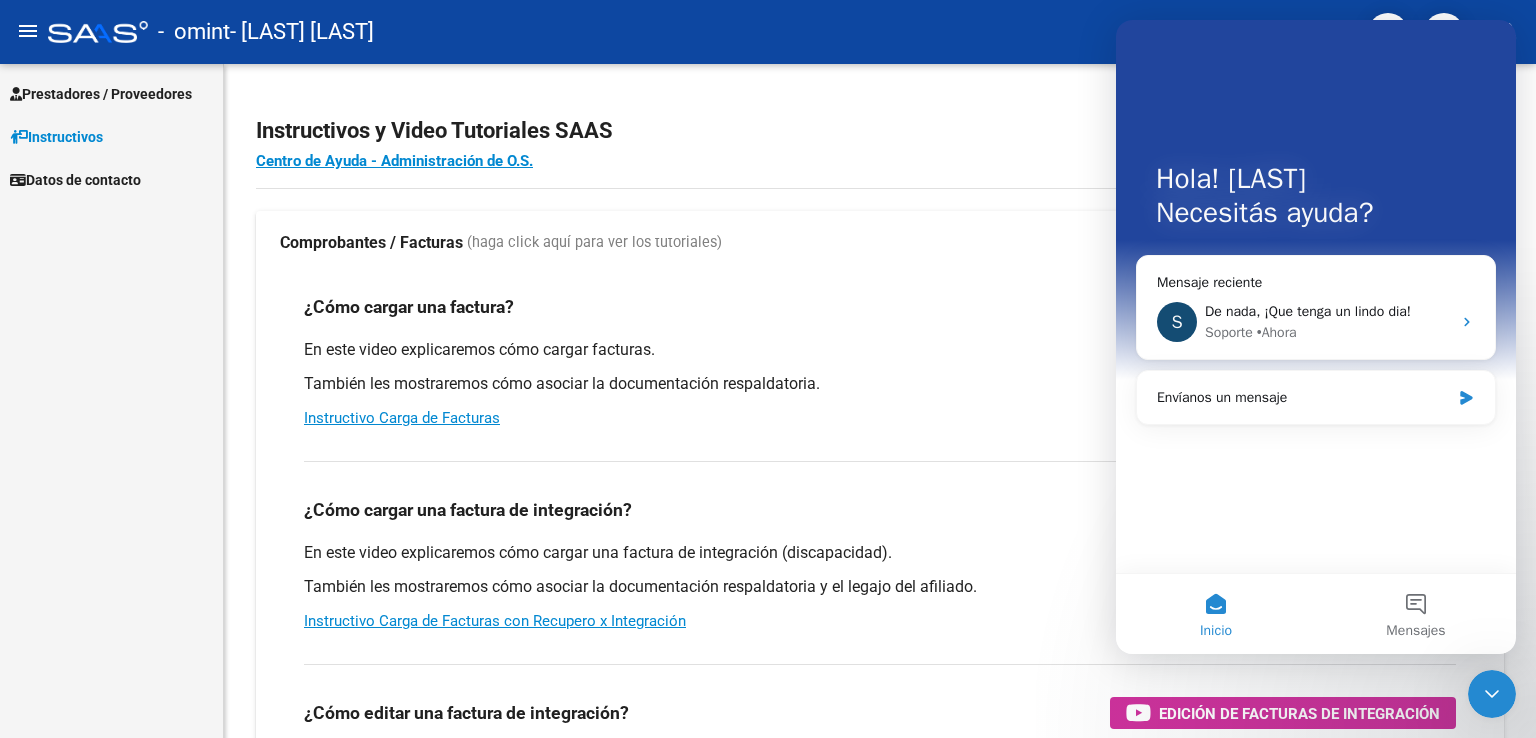 scroll, scrollTop: 0, scrollLeft: 0, axis: both 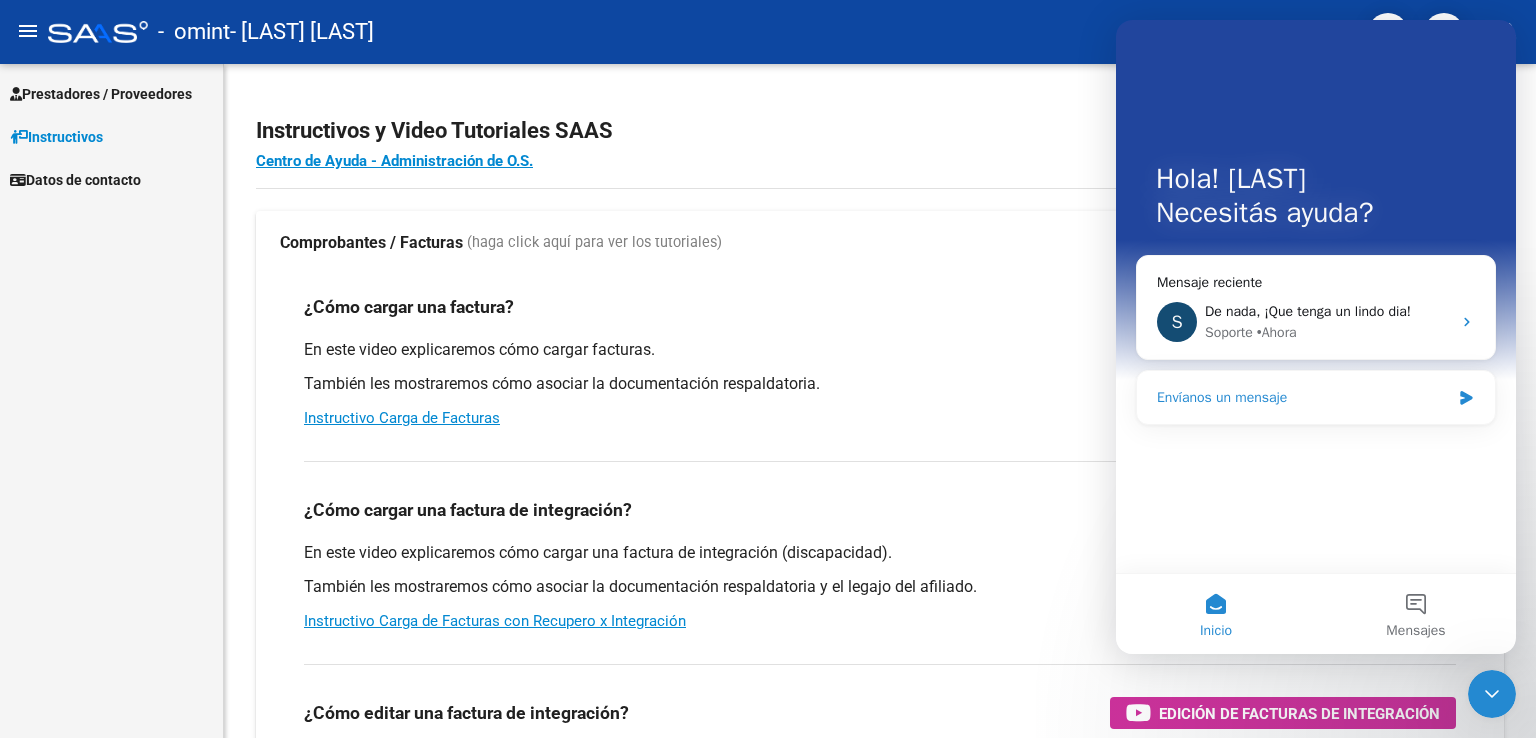 click on "Envíanos un mensaje" at bounding box center [1316, 397] 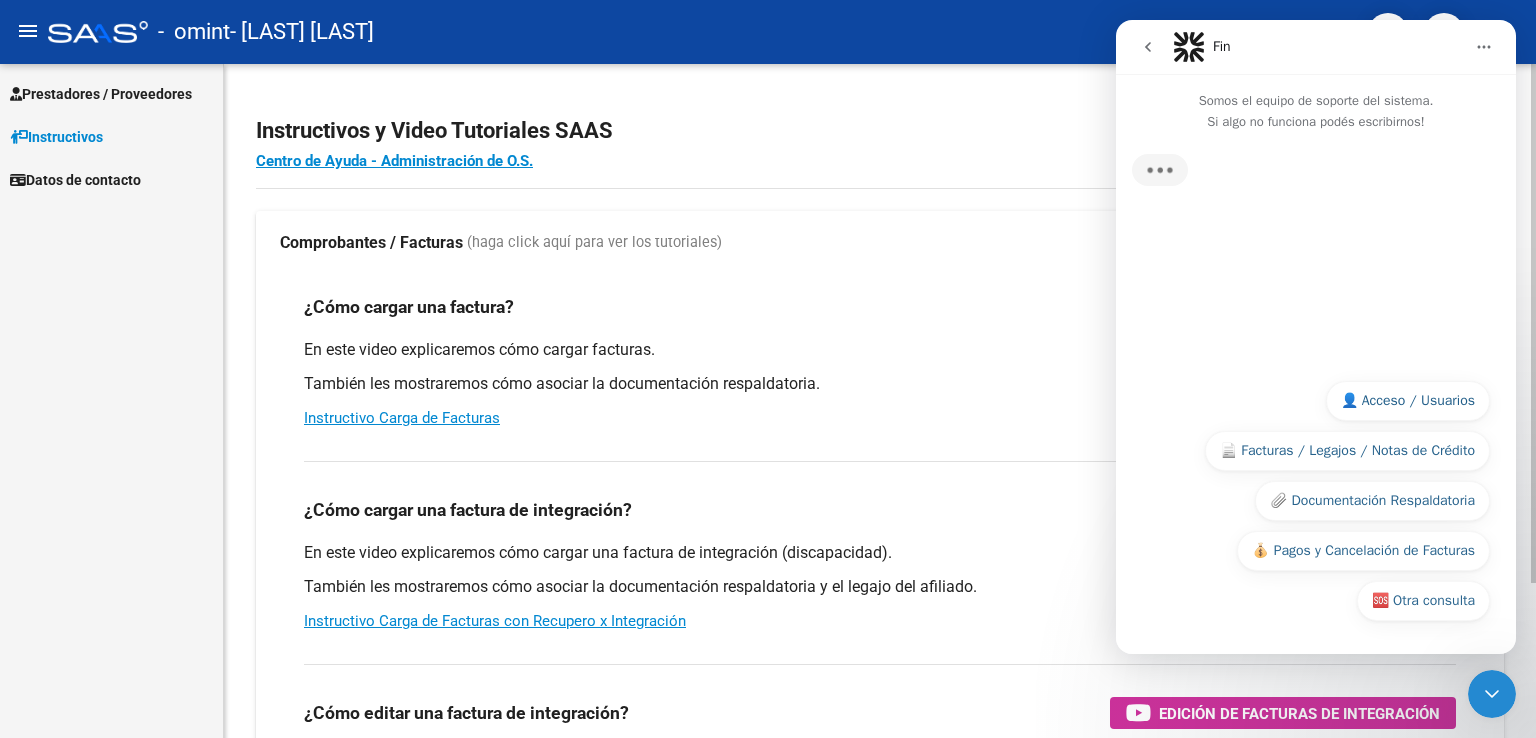 click on "En este video explicaremos cómo cargar facturas. También les mostraremos cómo asociar la documentación respaldatoria. Instructivo Carga de Facturas" at bounding box center (880, 384) 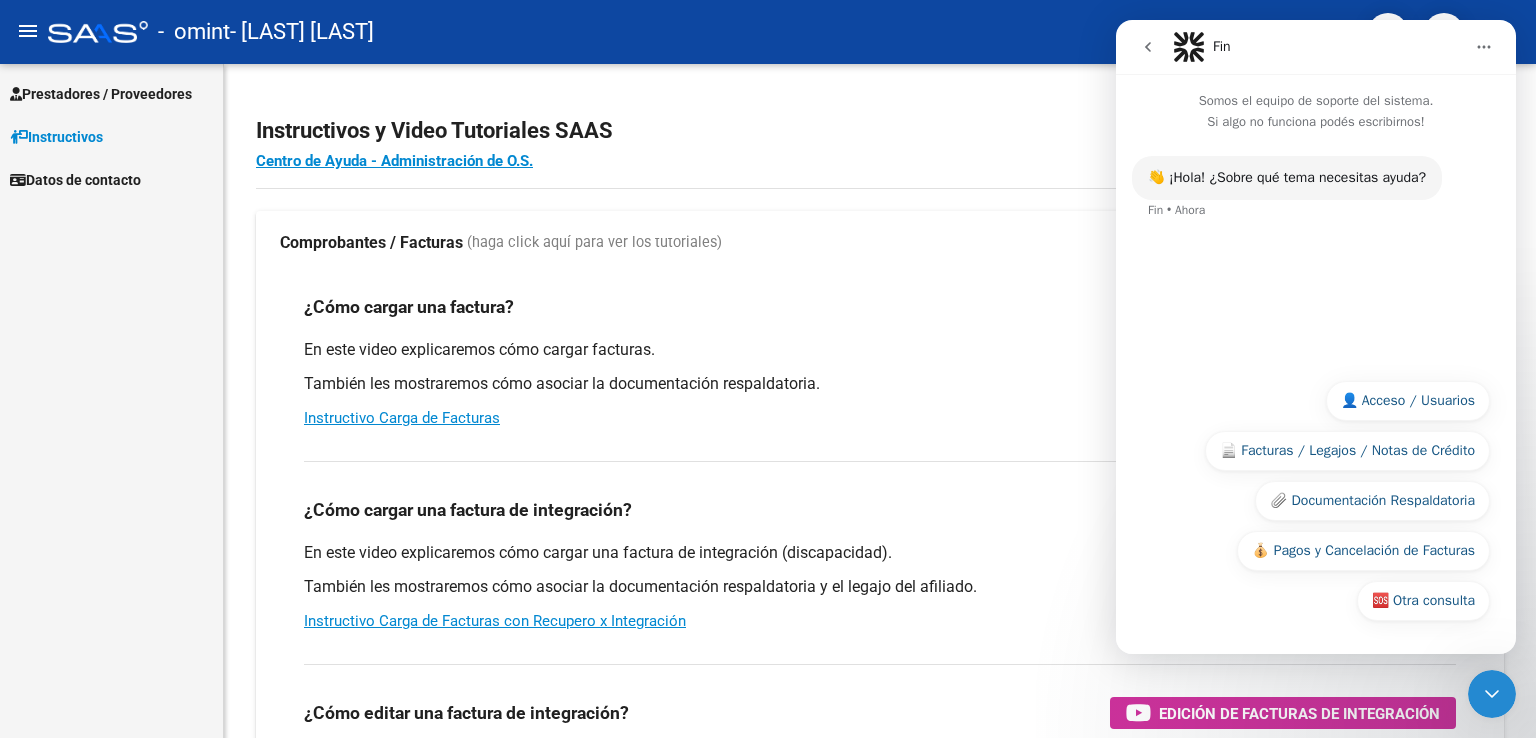 click at bounding box center (1484, 47) 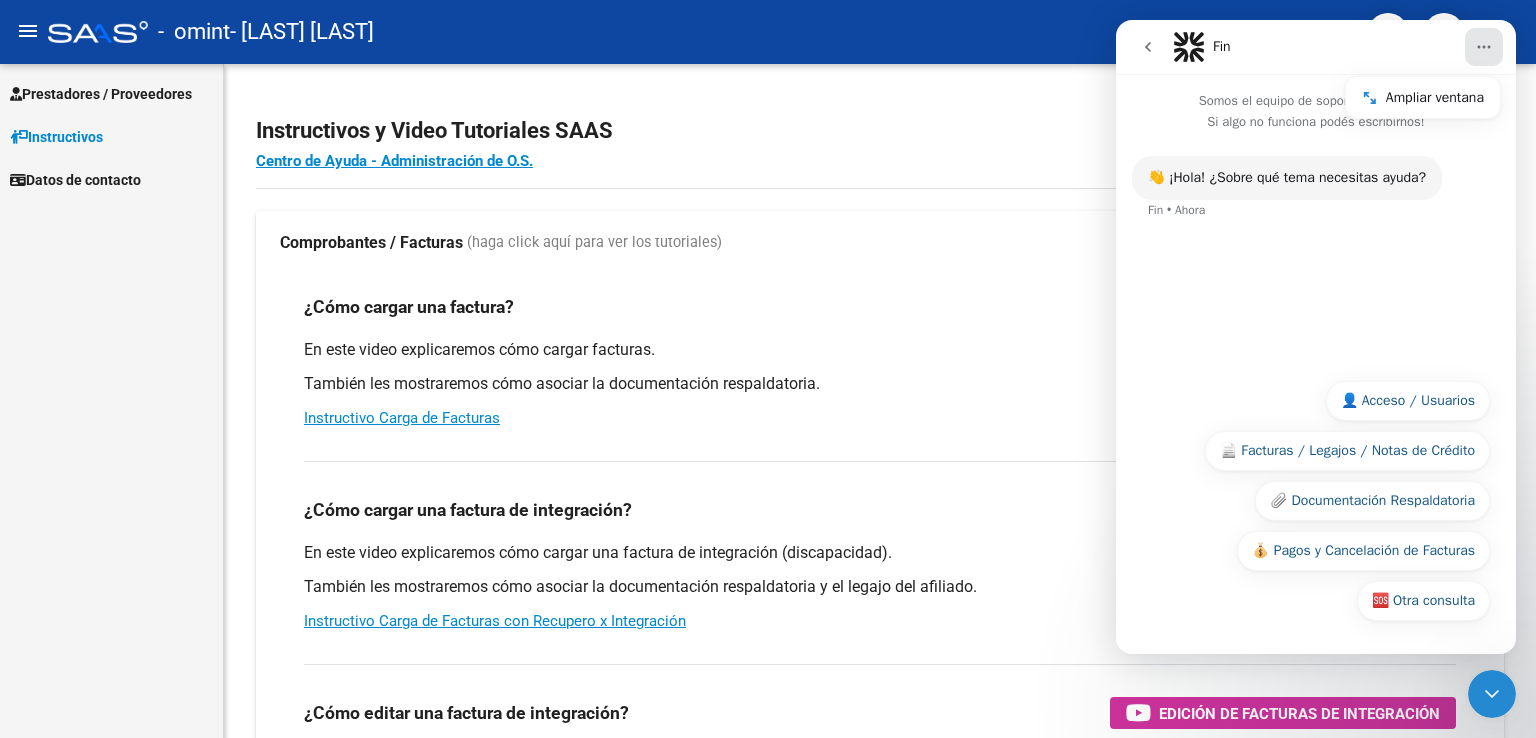 click 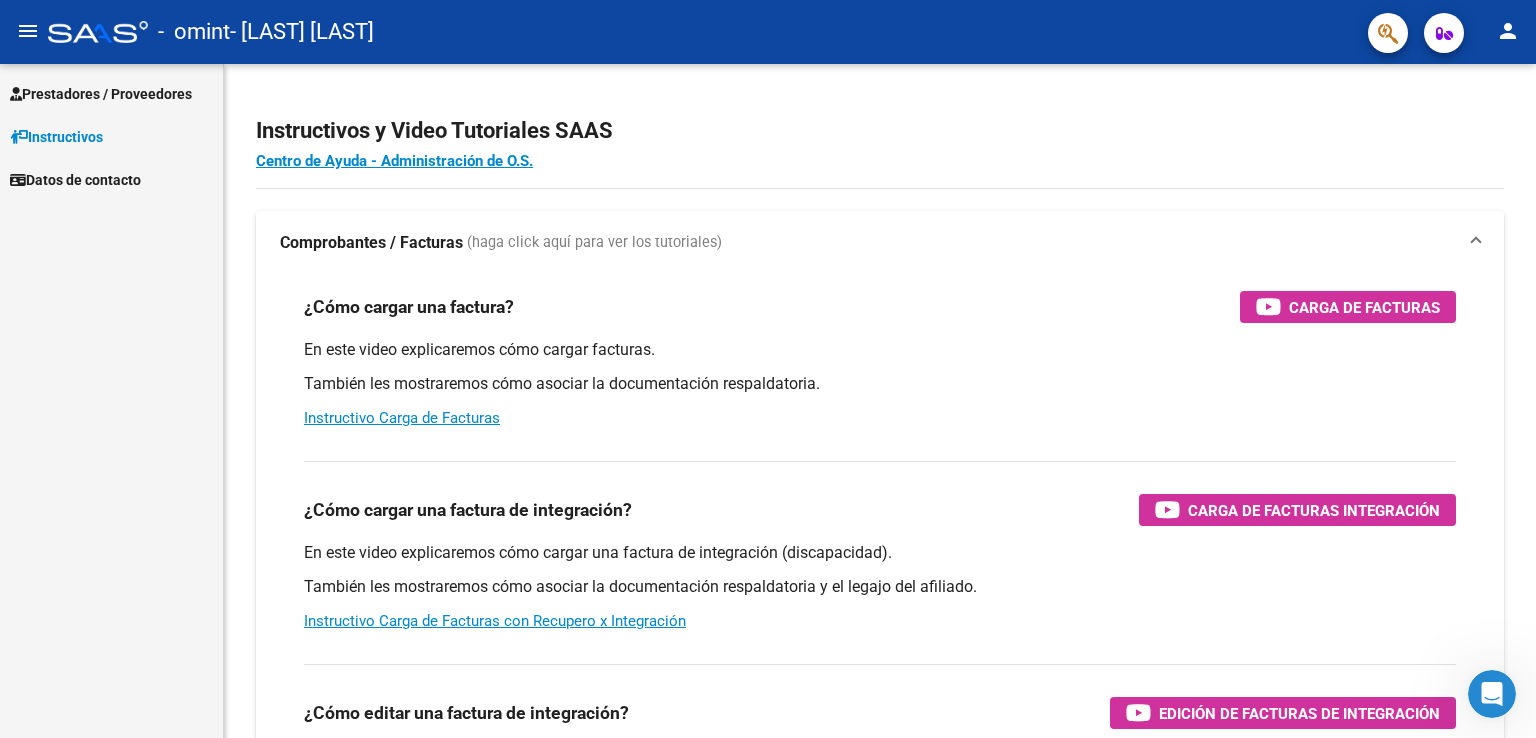 scroll, scrollTop: 0, scrollLeft: 0, axis: both 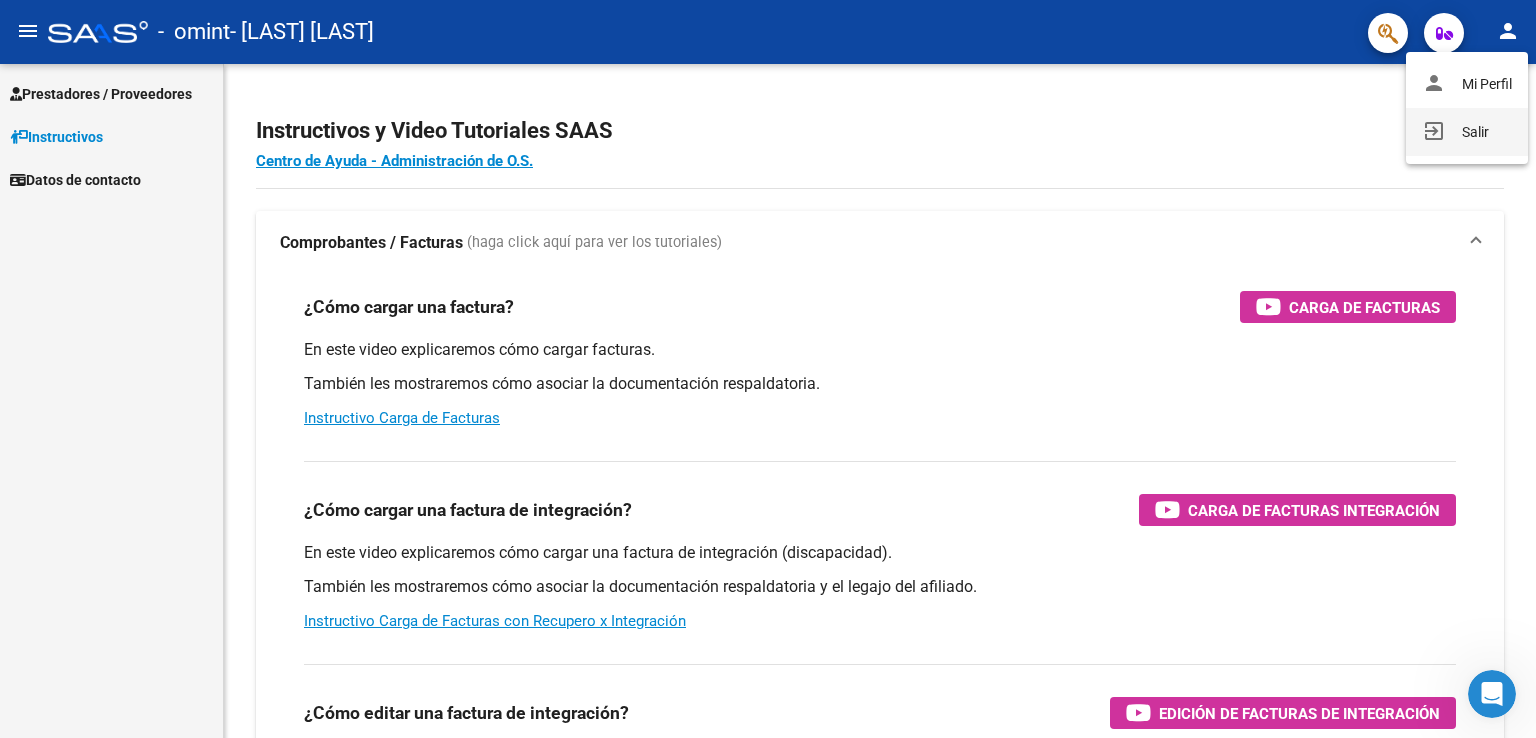 click on "exit_to_app  Salir" at bounding box center [1467, 132] 